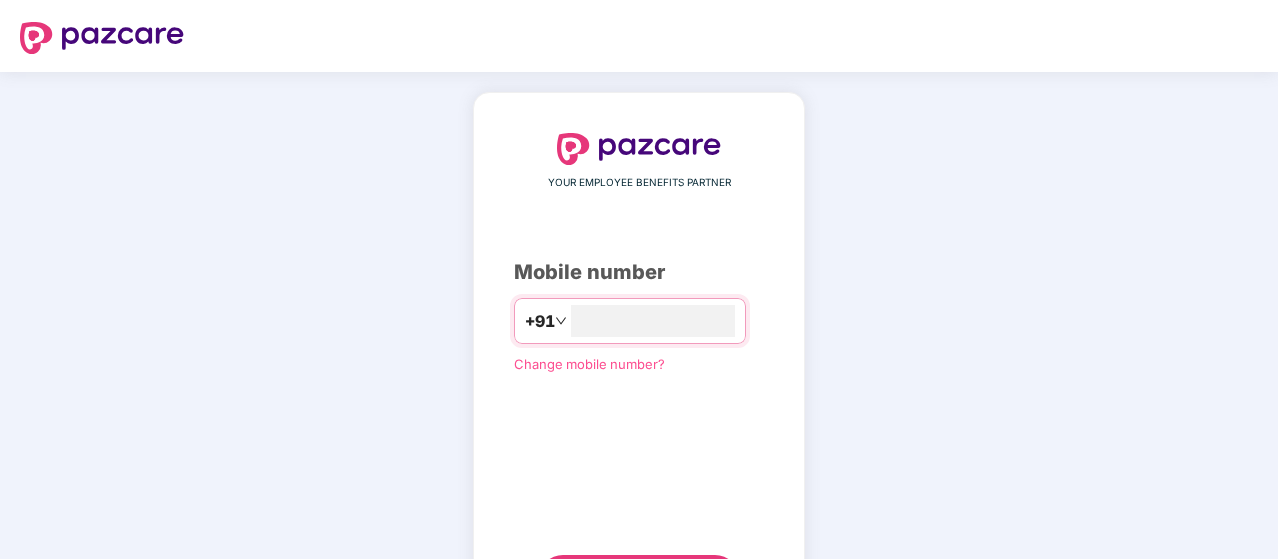 scroll, scrollTop: 0, scrollLeft: 0, axis: both 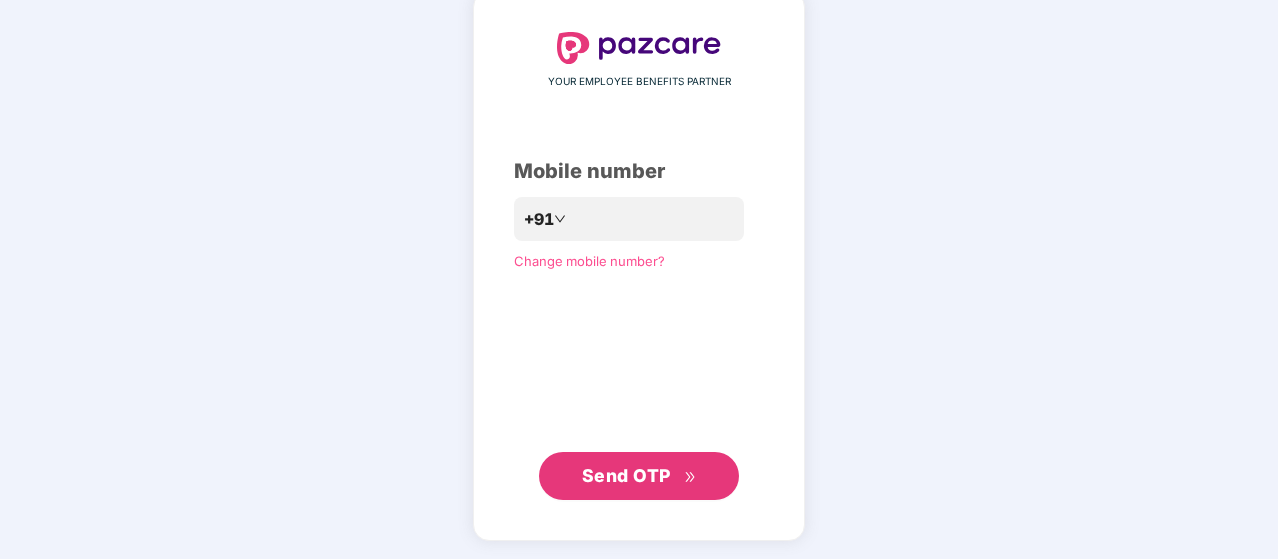 click on "Send OTP" at bounding box center [639, 476] 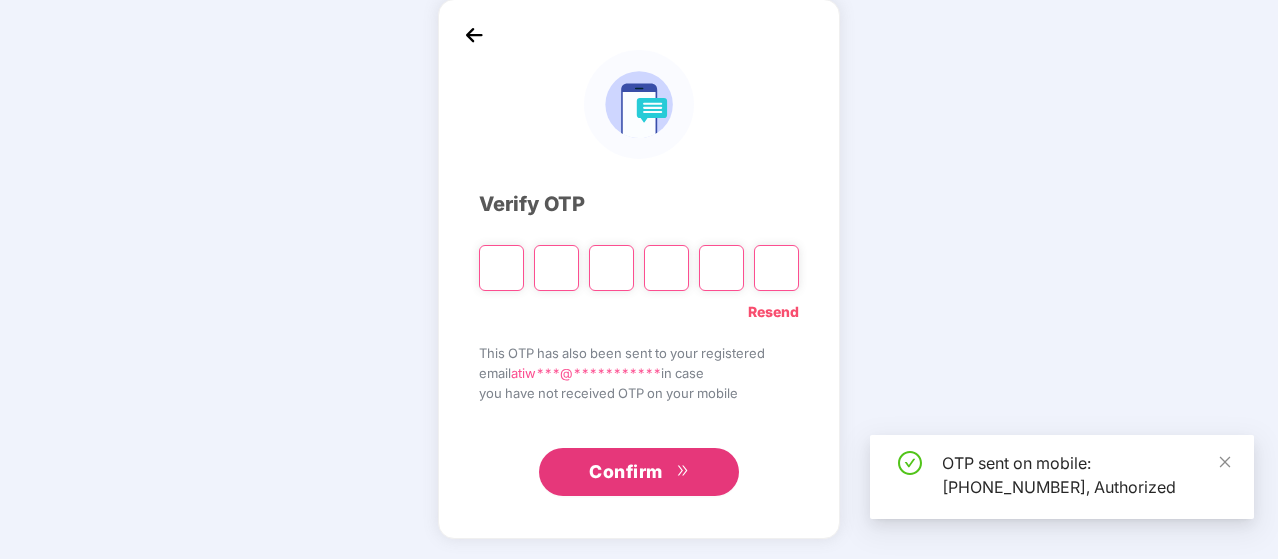 scroll, scrollTop: 92, scrollLeft: 0, axis: vertical 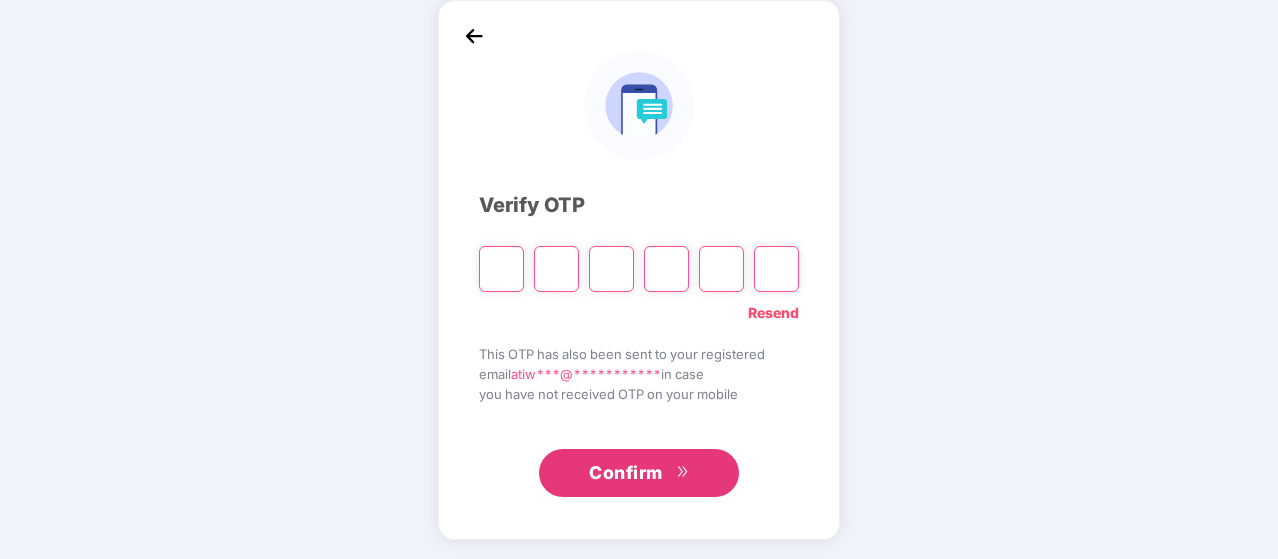 type on "*" 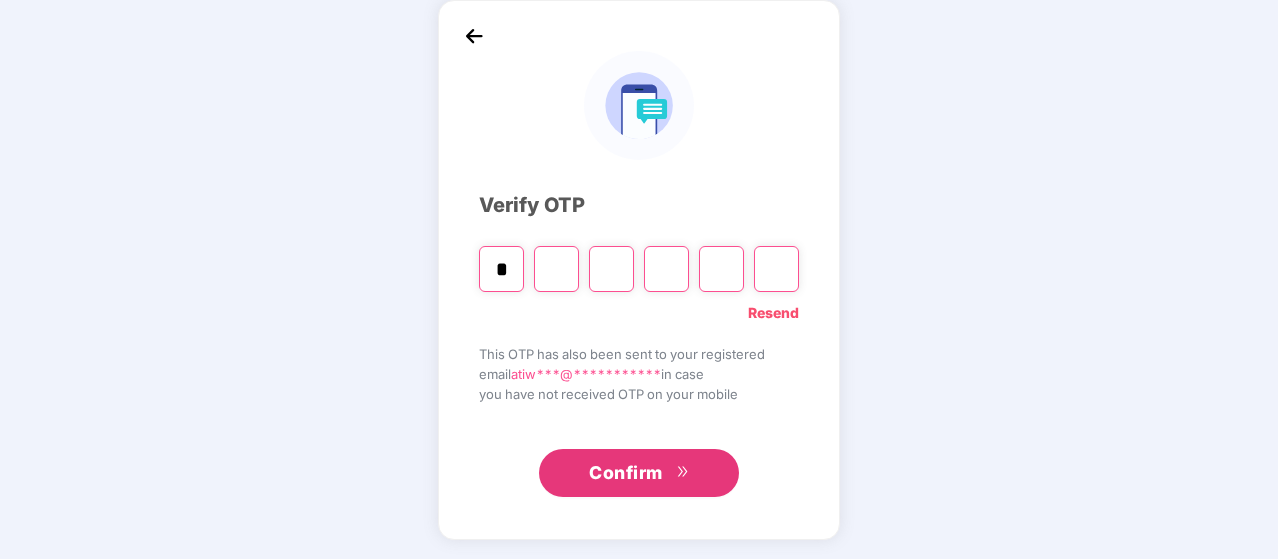 type on "*" 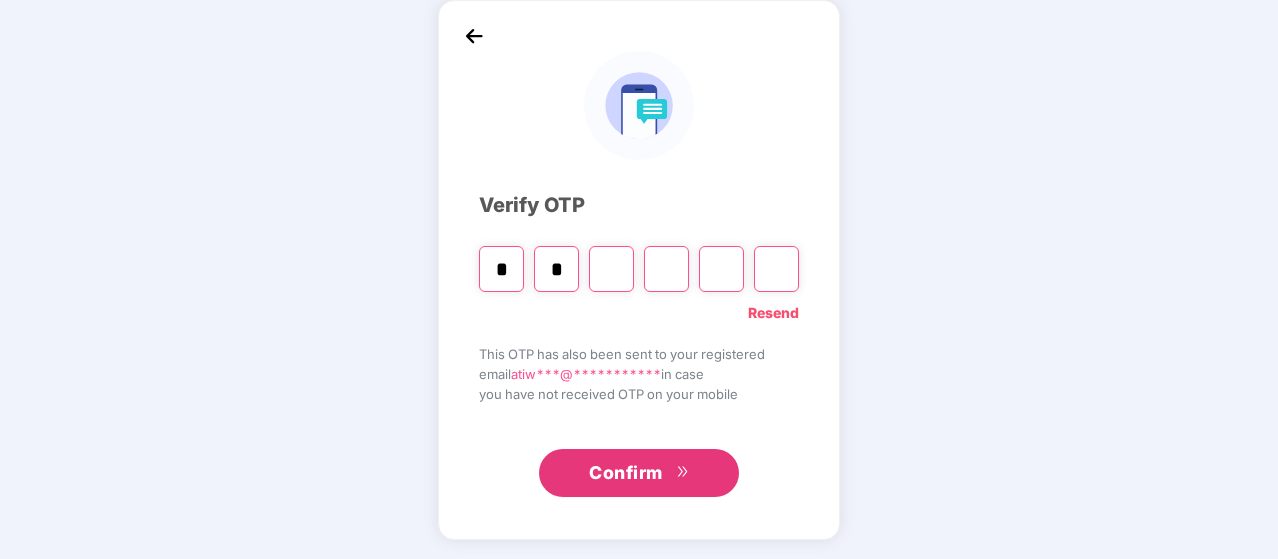 type on "*" 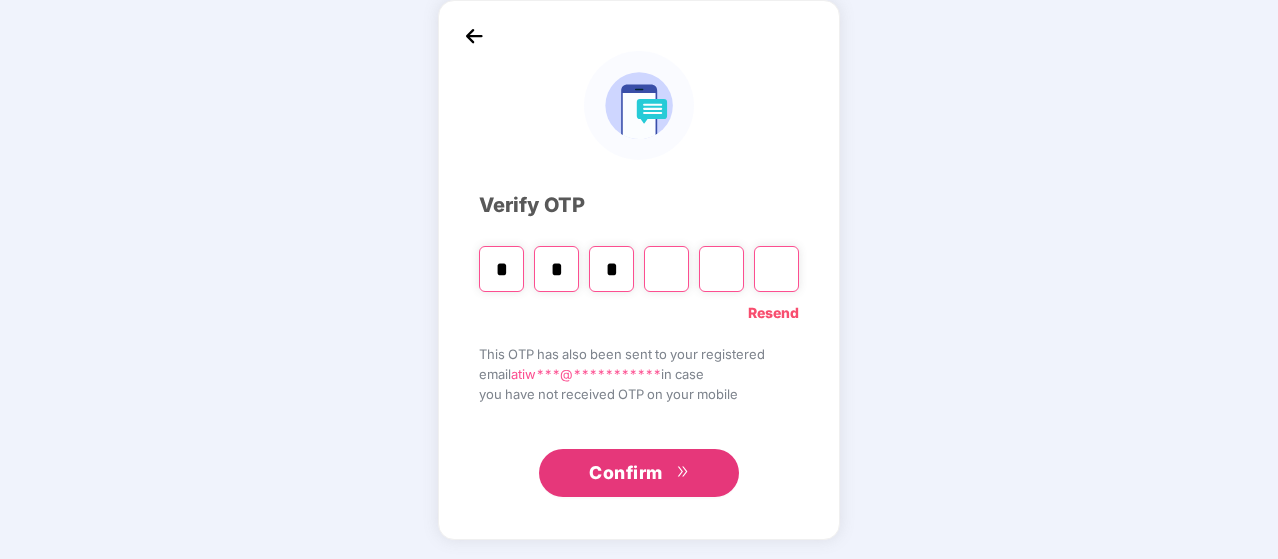 type on "*" 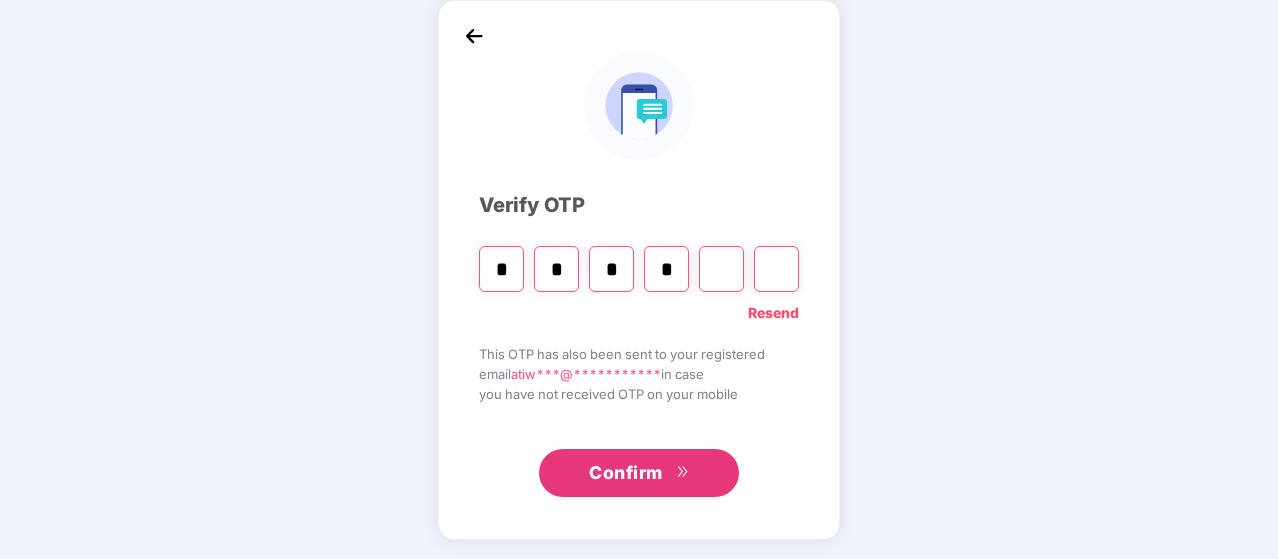 type on "*" 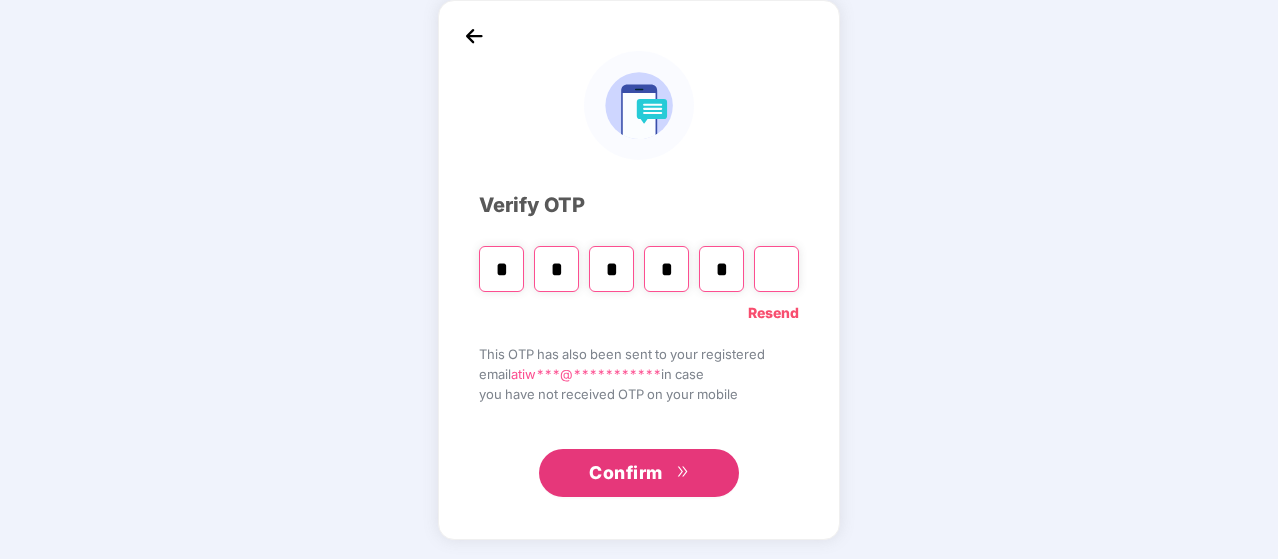 type on "*" 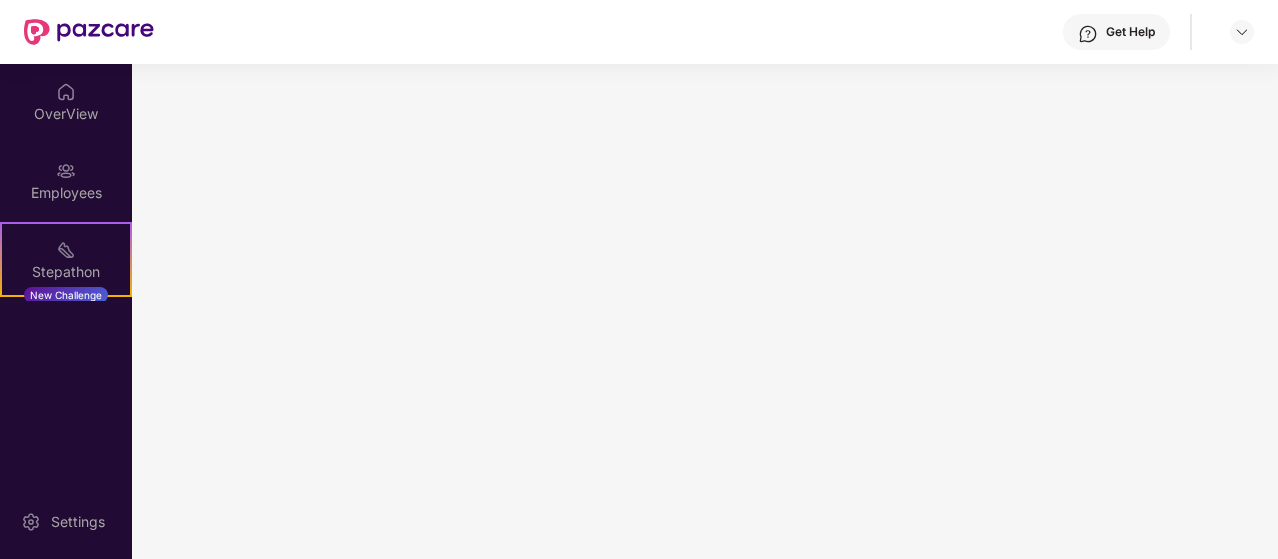 scroll, scrollTop: 0, scrollLeft: 0, axis: both 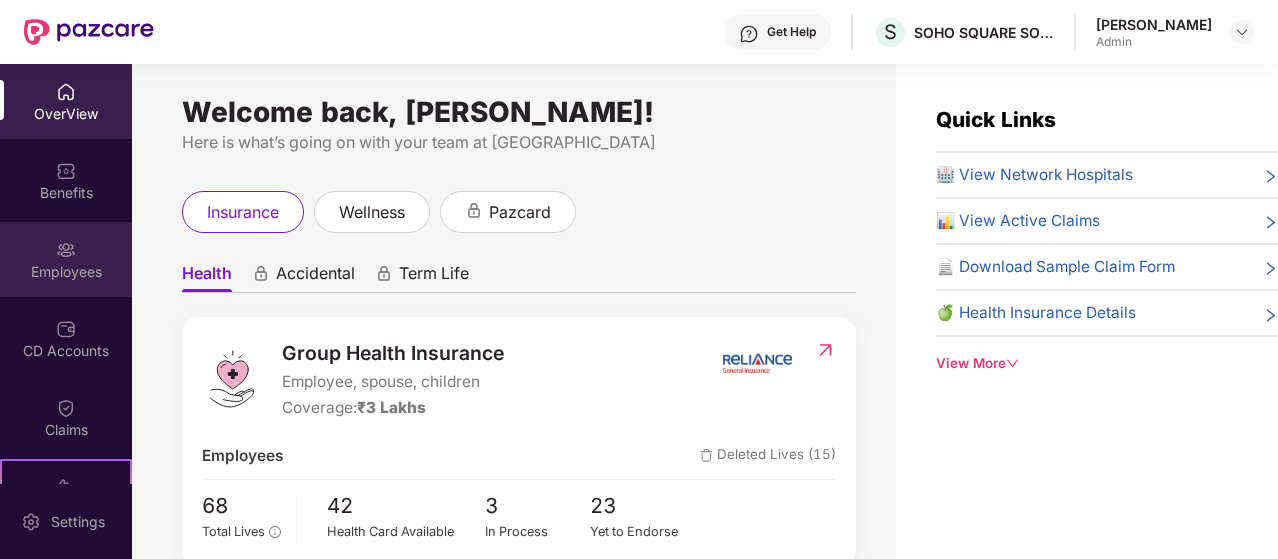 click at bounding box center [66, 250] 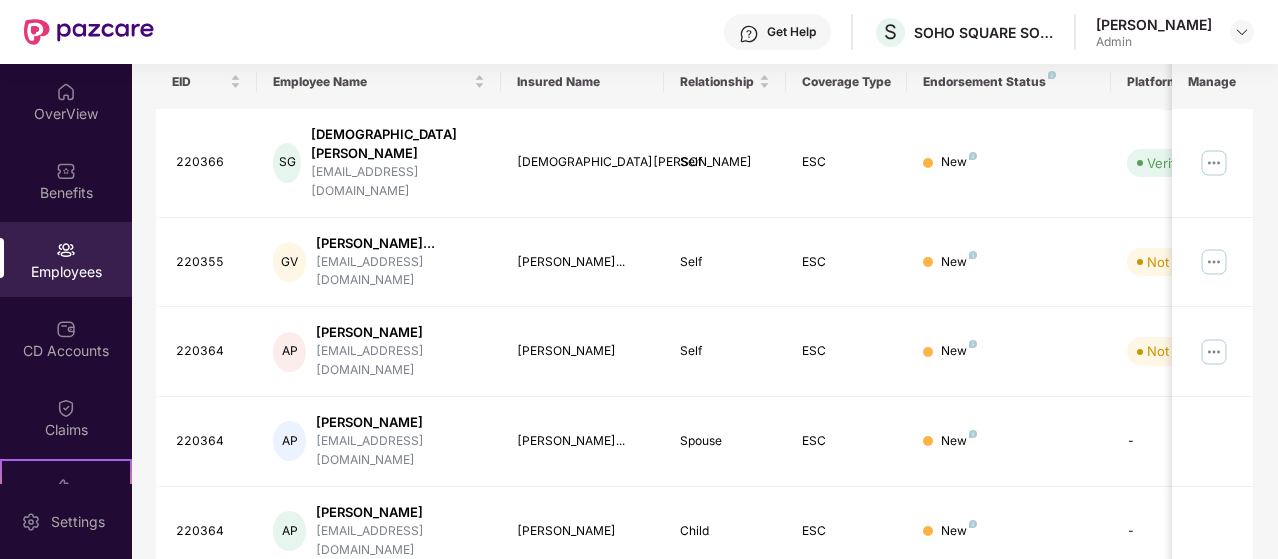scroll, scrollTop: 286, scrollLeft: 0, axis: vertical 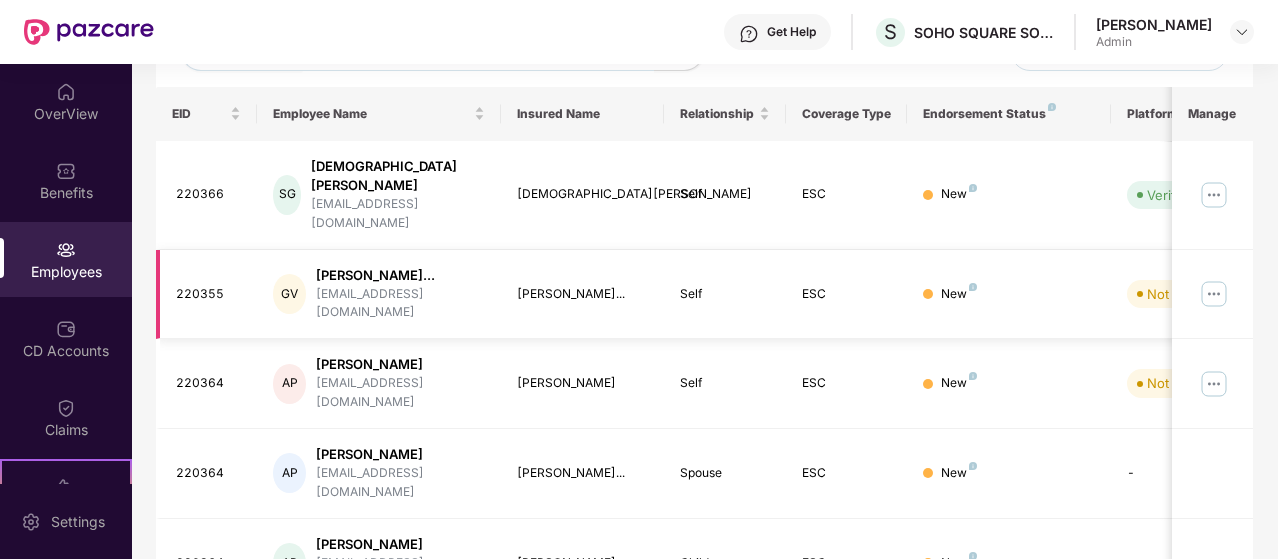 click at bounding box center [1214, 294] 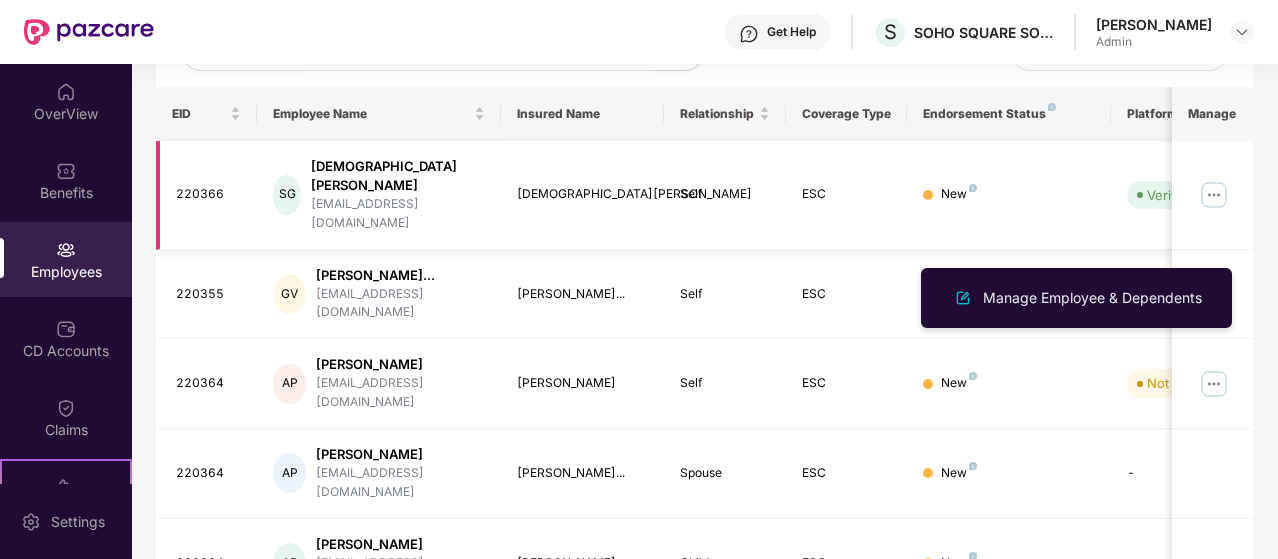 click at bounding box center (1214, 195) 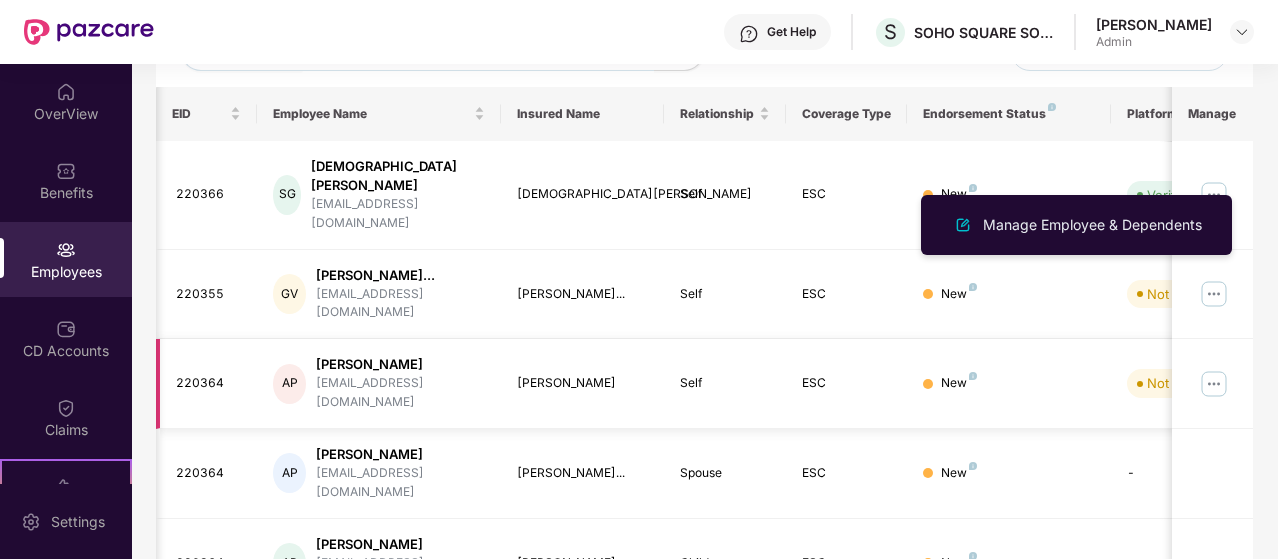scroll, scrollTop: 0, scrollLeft: 200, axis: horizontal 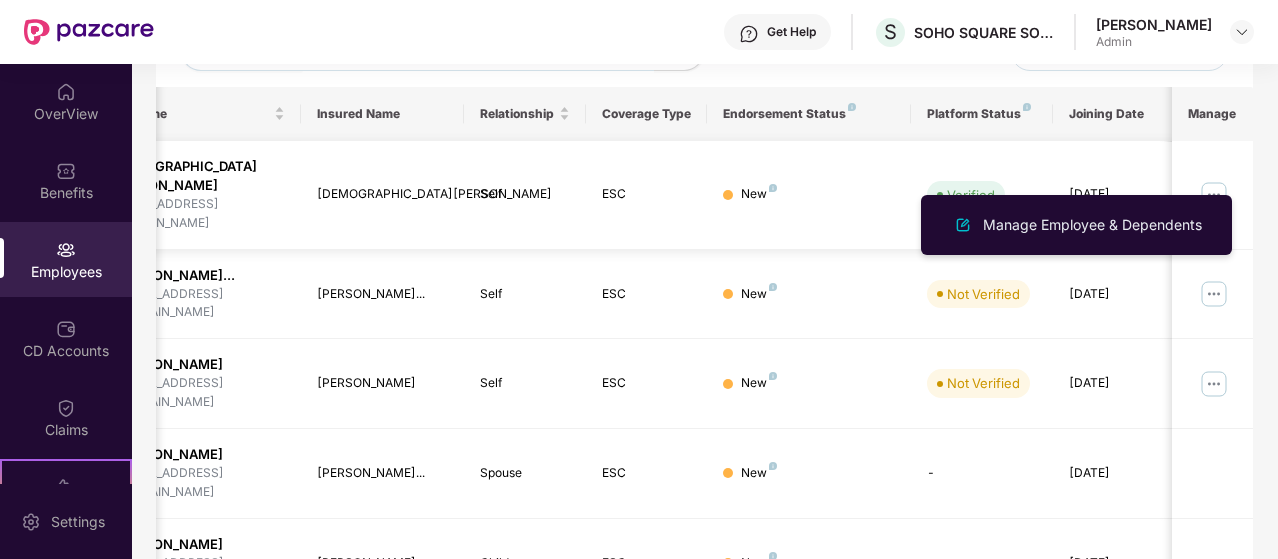 click at bounding box center (1214, 195) 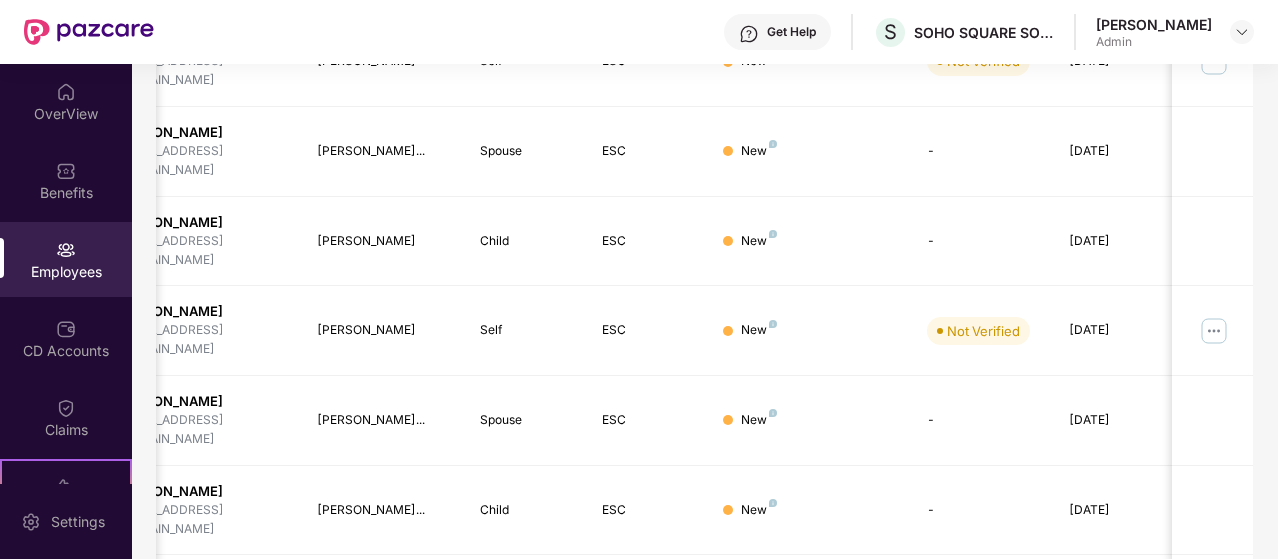scroll, scrollTop: 665, scrollLeft: 0, axis: vertical 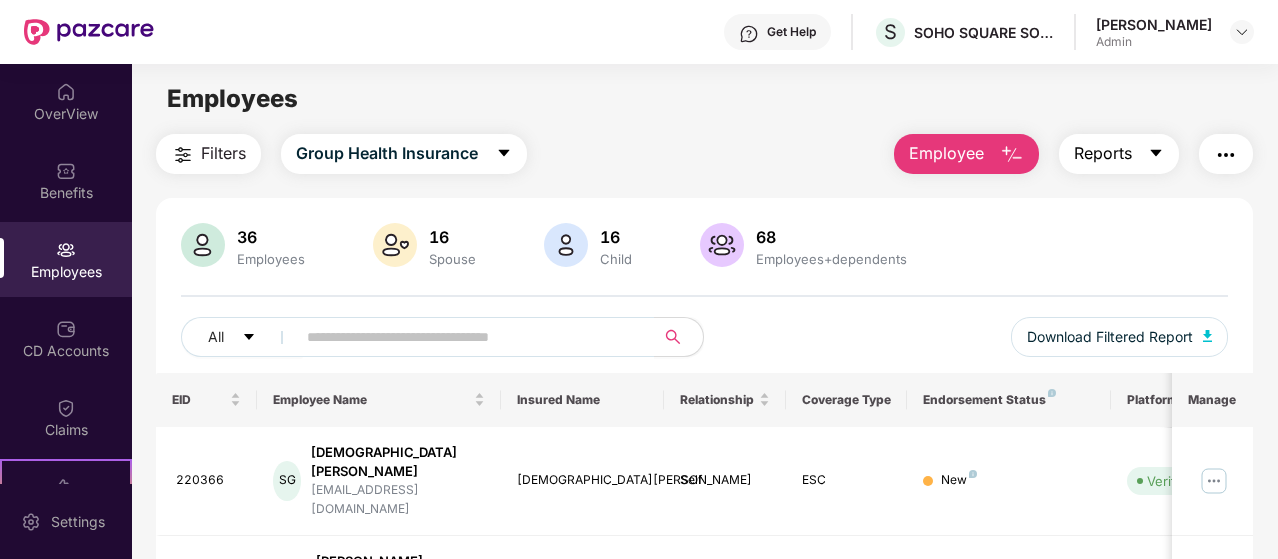 click 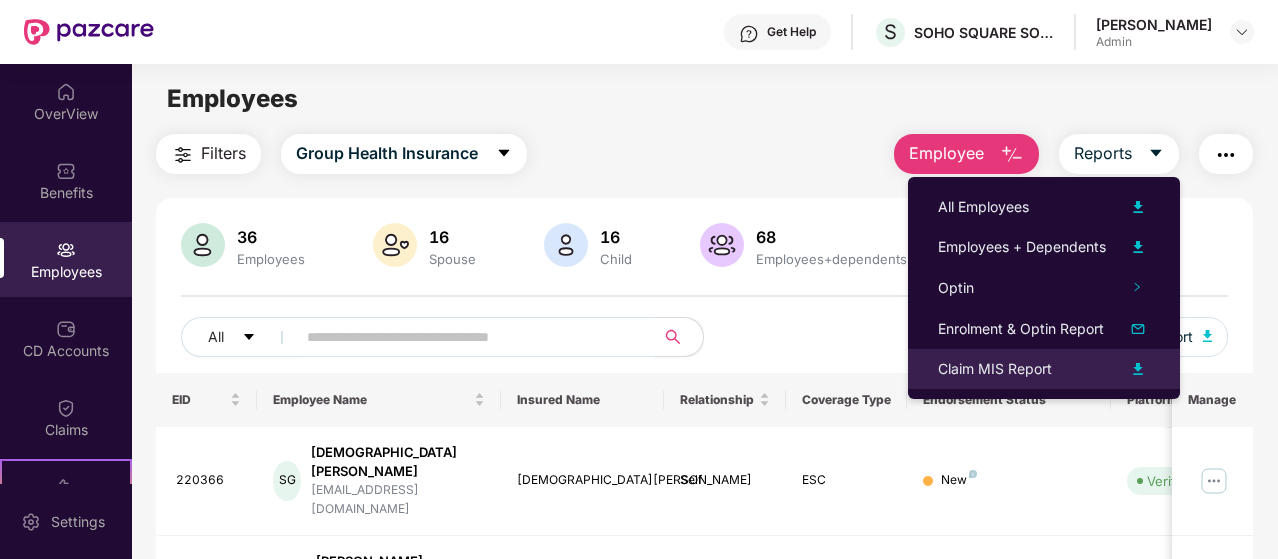click on "Claim MIS Report" at bounding box center (995, 369) 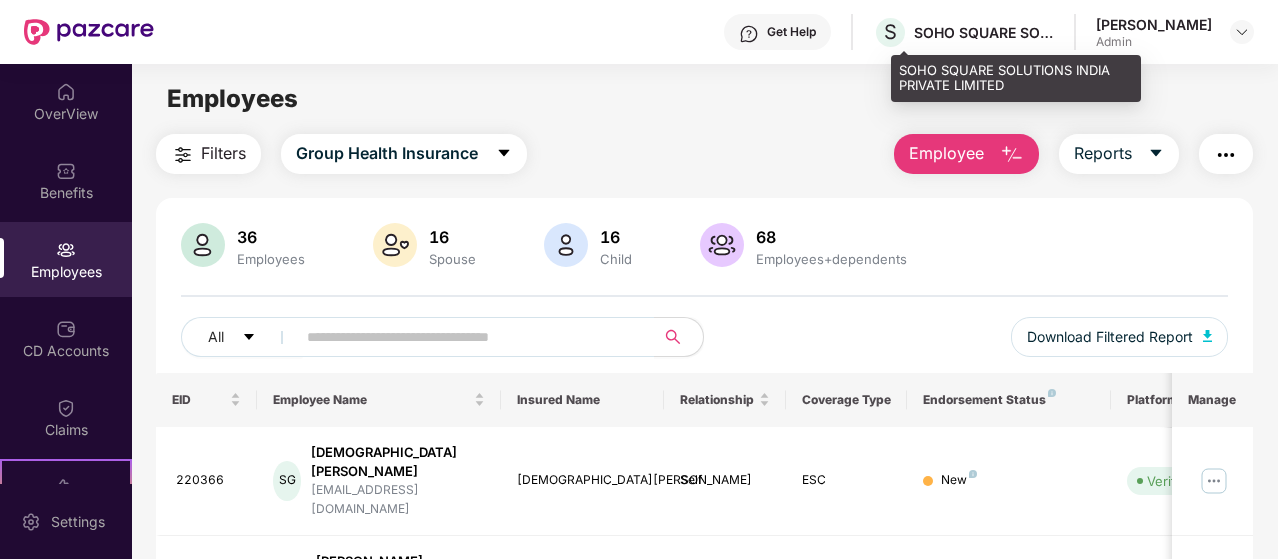 click on "S SOHO SQUARE SOLUTIONS INDIA PRIVATE LIMITED" at bounding box center [963, 32] 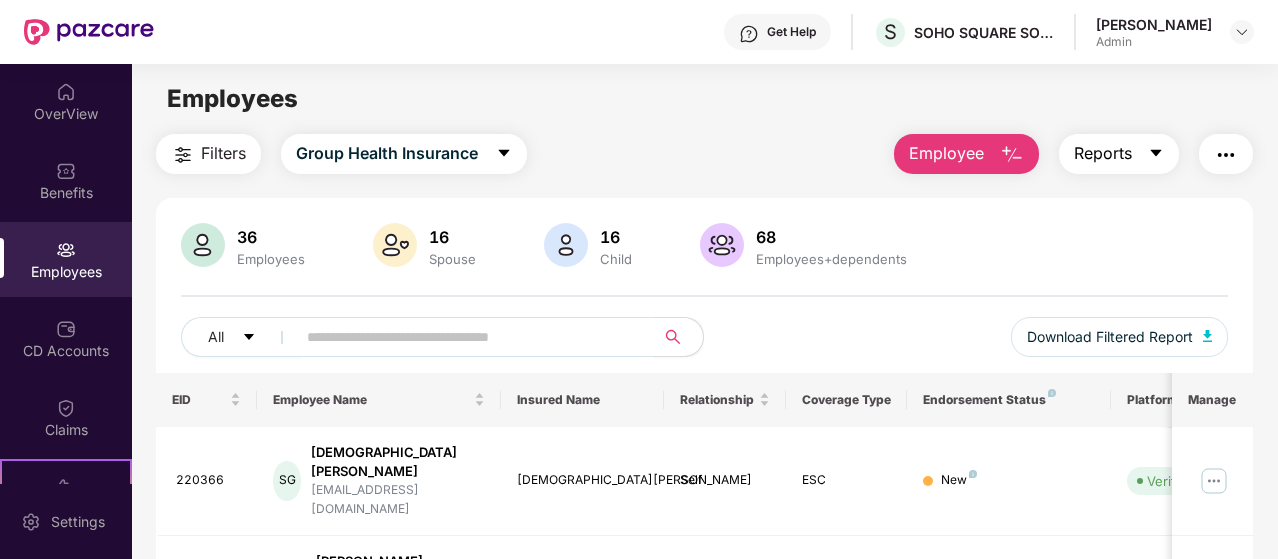 click on "Reports" at bounding box center (1103, 153) 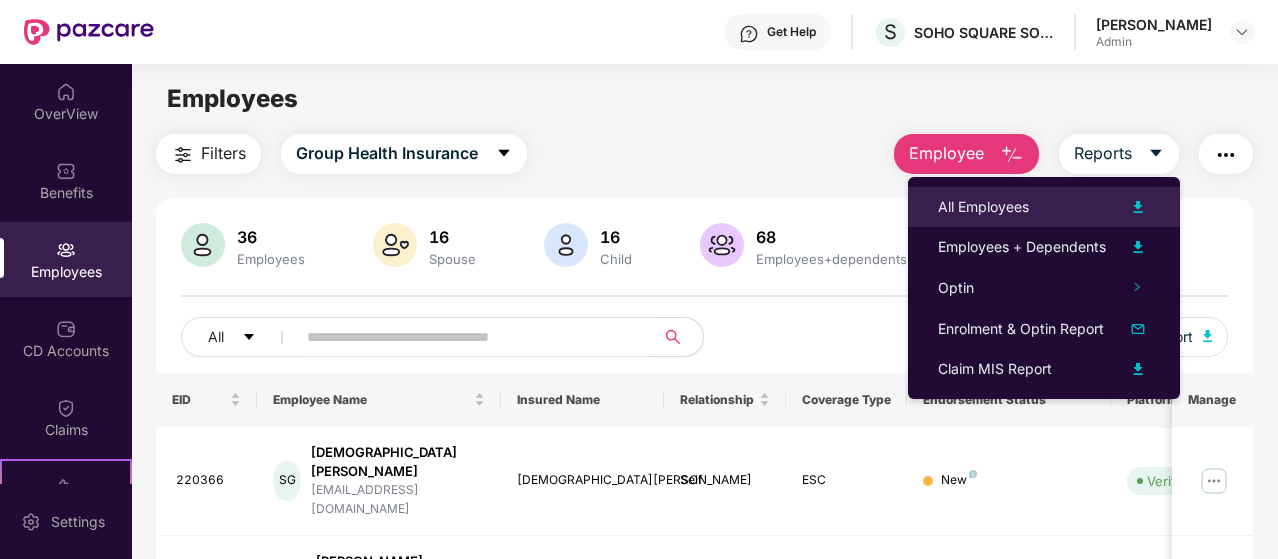 click on "All Employees" at bounding box center [983, 207] 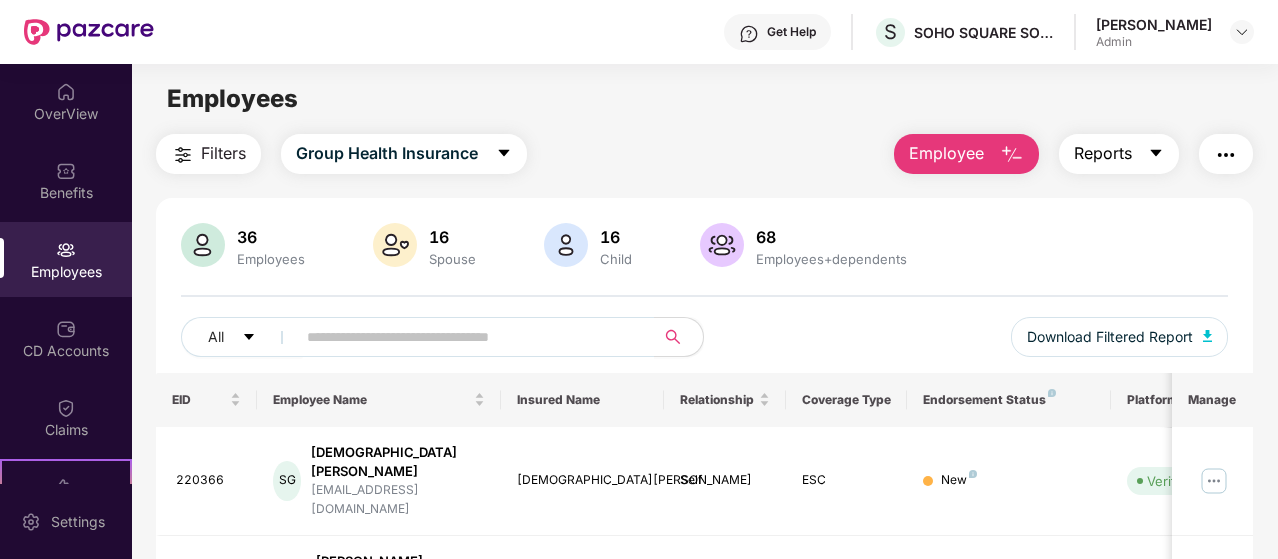 click on "Reports" at bounding box center [1103, 153] 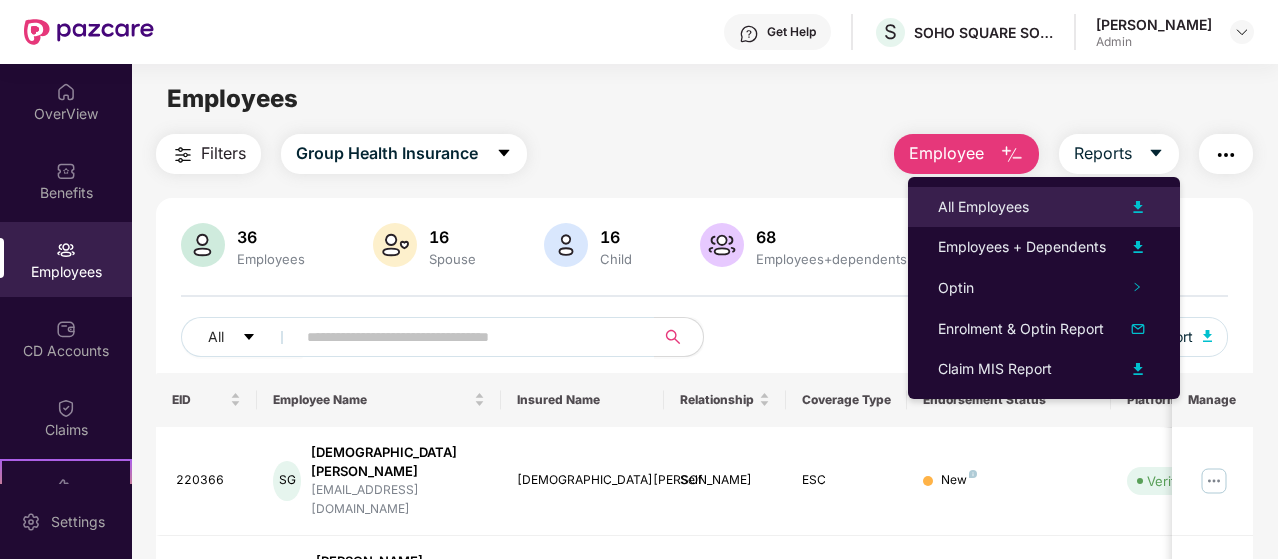 click on "All Employees" at bounding box center [983, 207] 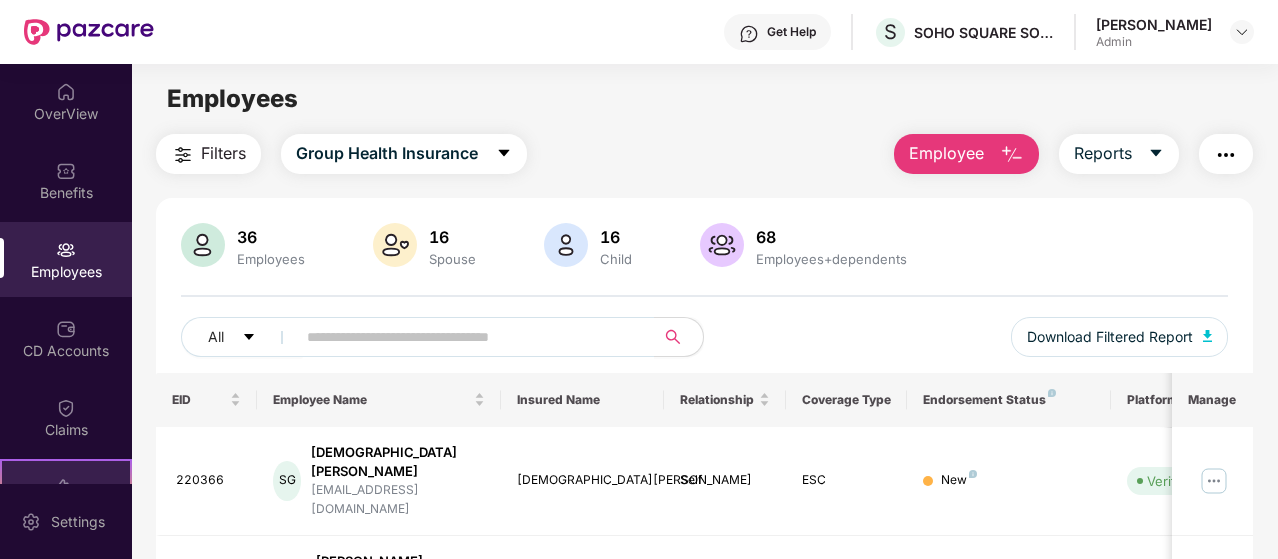 scroll, scrollTop: 211, scrollLeft: 0, axis: vertical 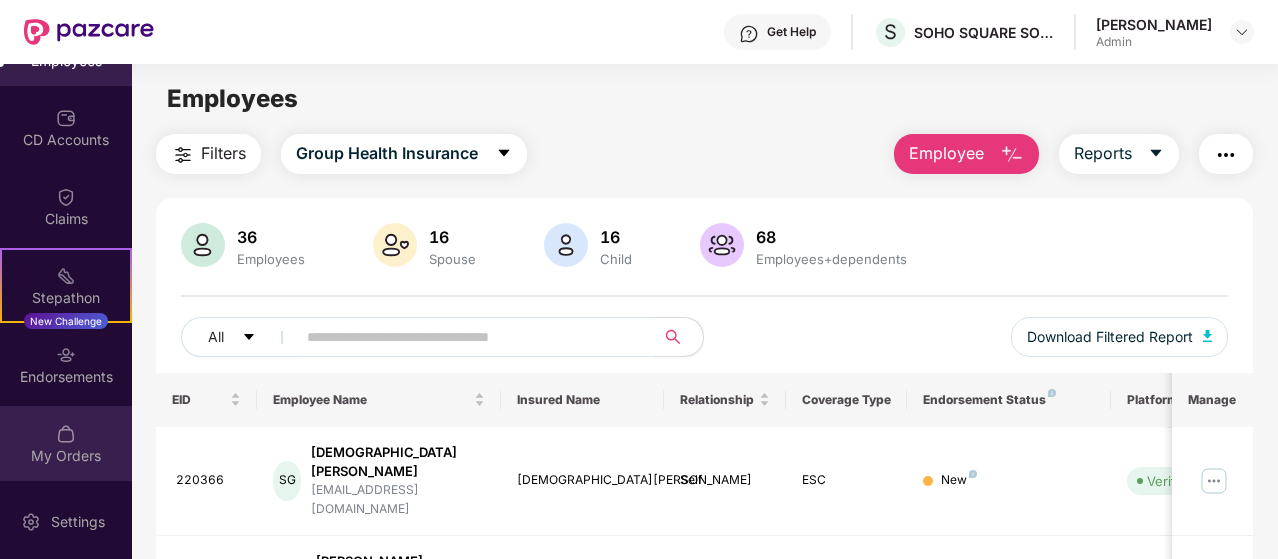 click at bounding box center [66, 434] 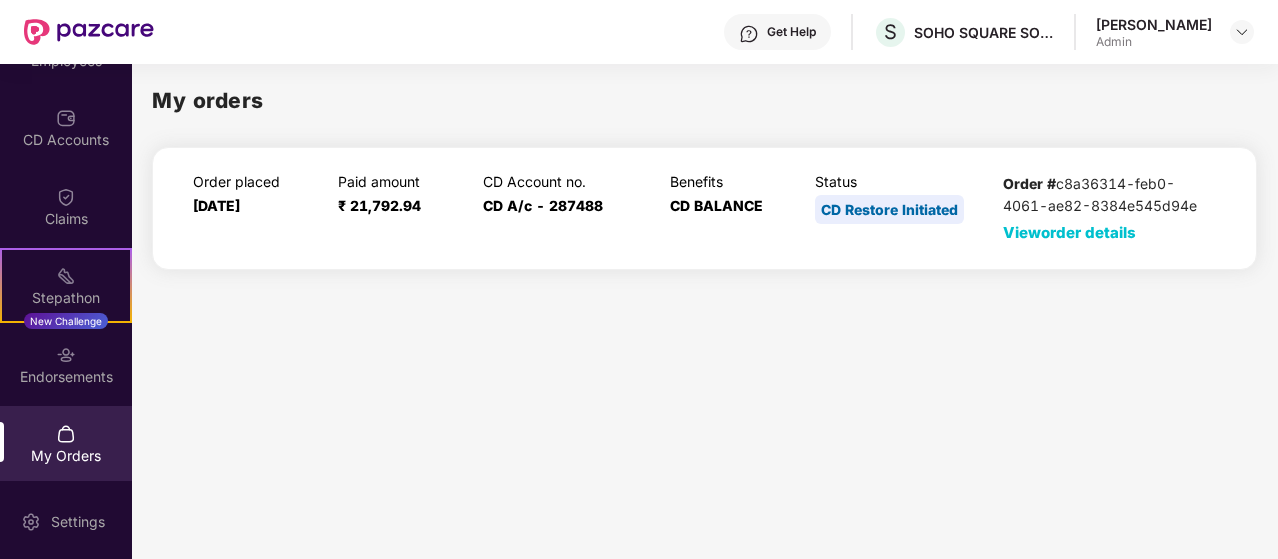 click on "View  order details" at bounding box center [1069, 232] 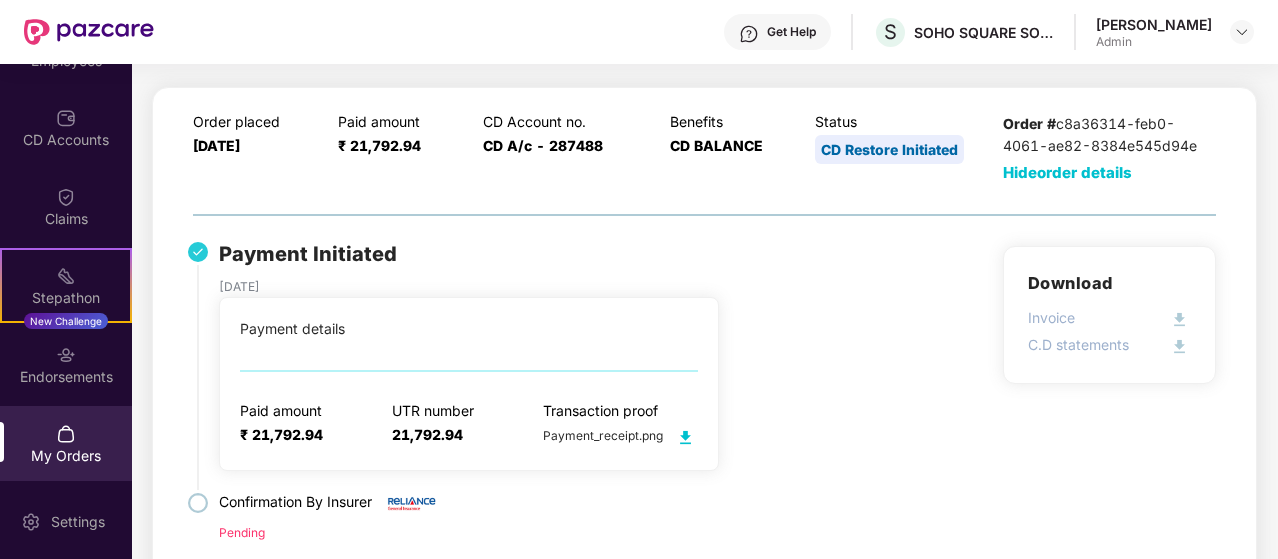 scroll, scrollTop: 0, scrollLeft: 0, axis: both 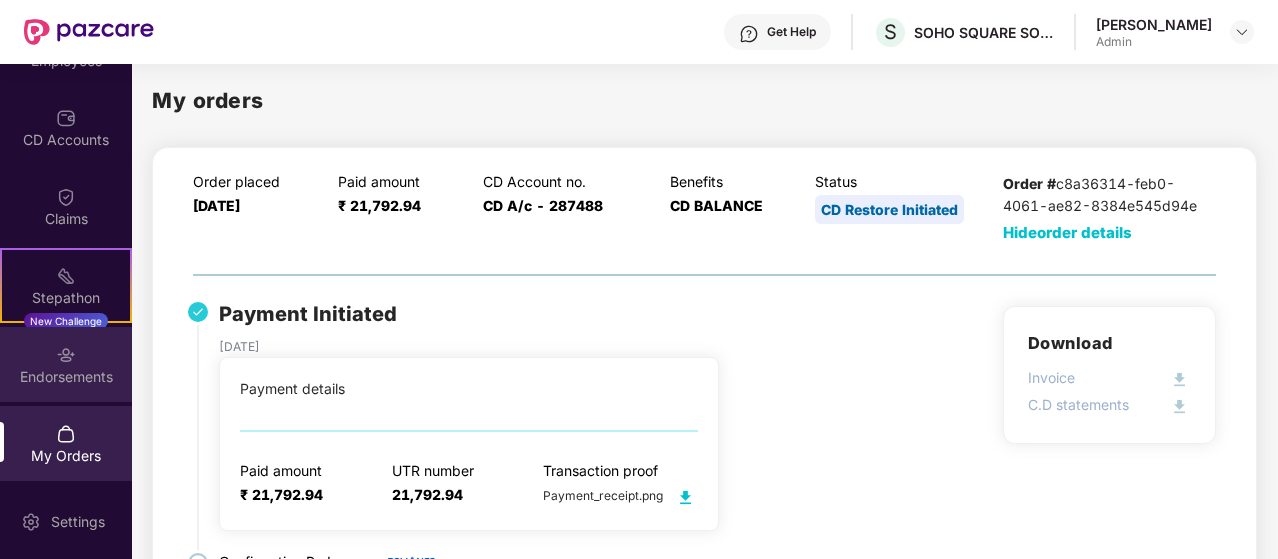 click on "Endorsements" at bounding box center [66, 364] 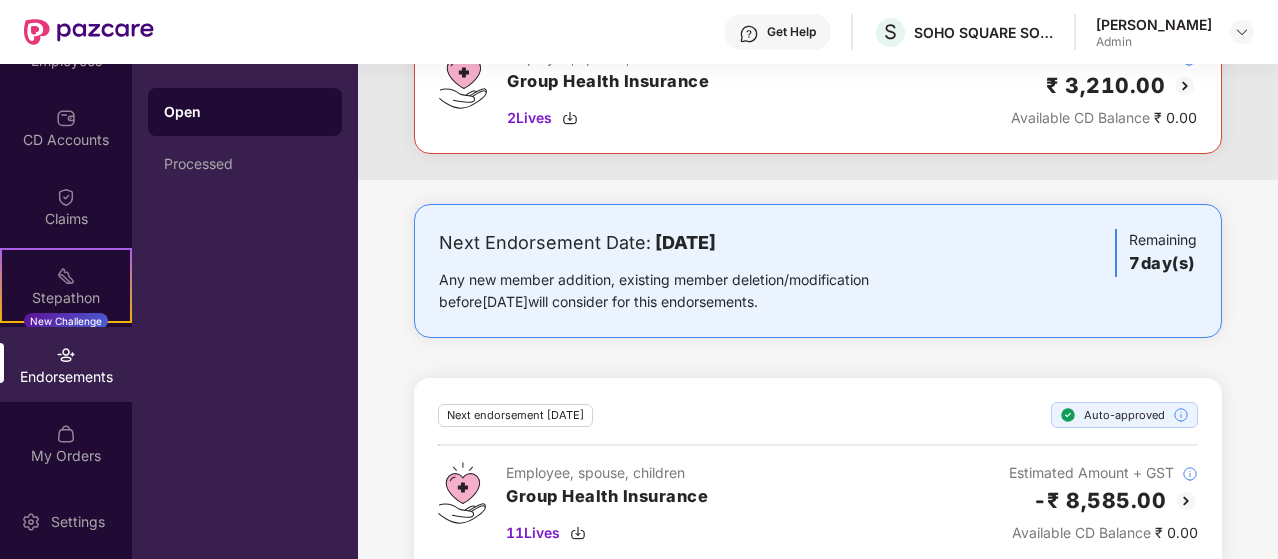 scroll, scrollTop: 0, scrollLeft: 0, axis: both 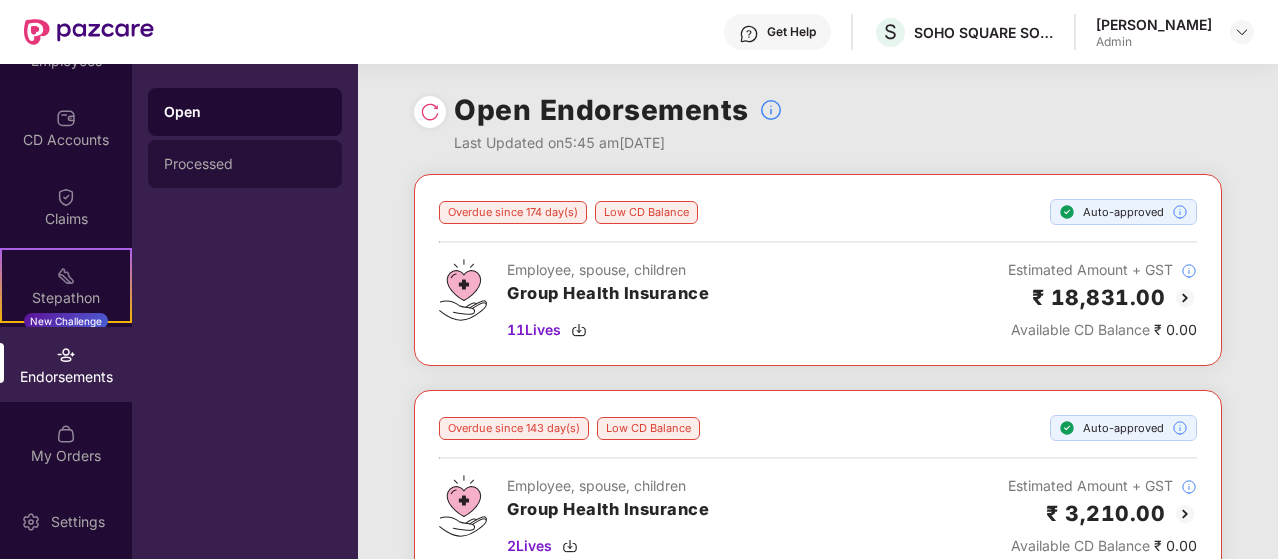 click on "Processed" at bounding box center [245, 164] 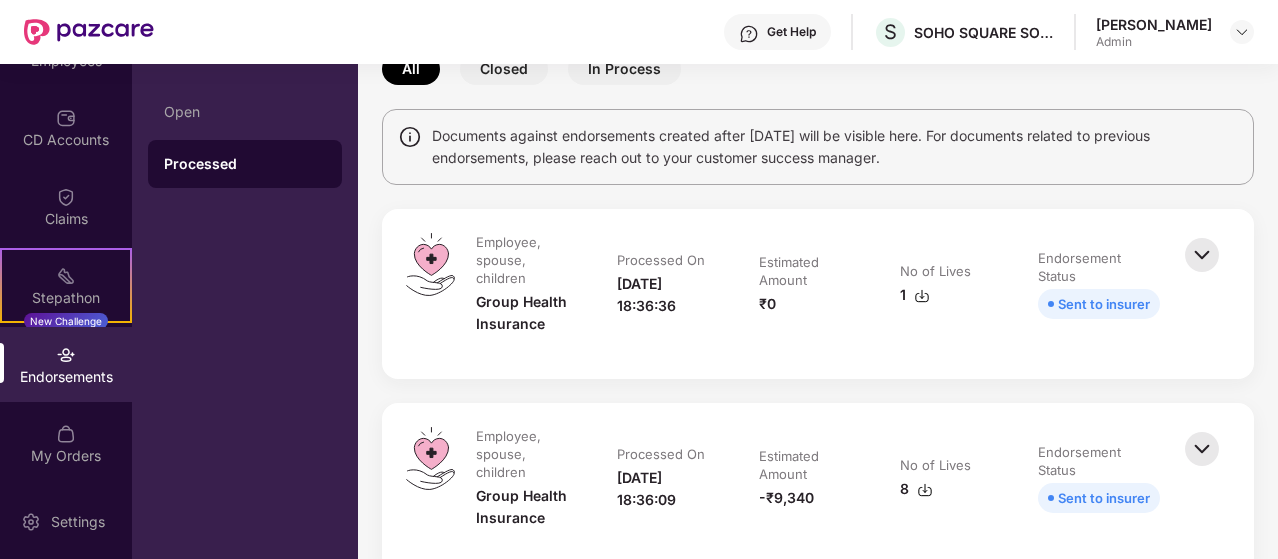 scroll, scrollTop: 135, scrollLeft: 0, axis: vertical 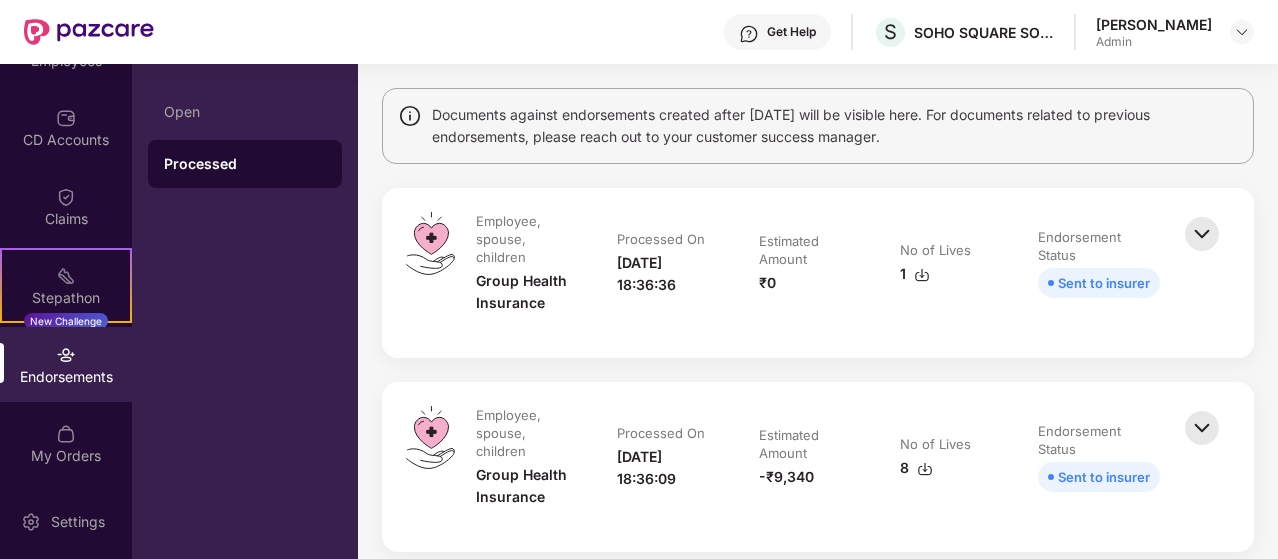 click at bounding box center (1202, 234) 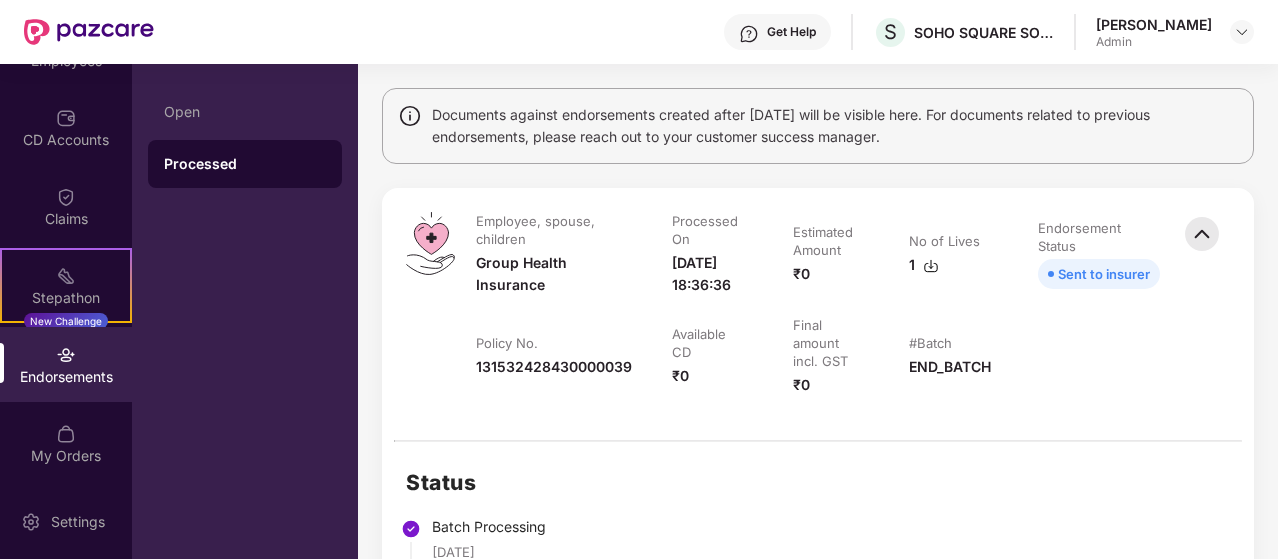 click on "1" at bounding box center (924, 265) 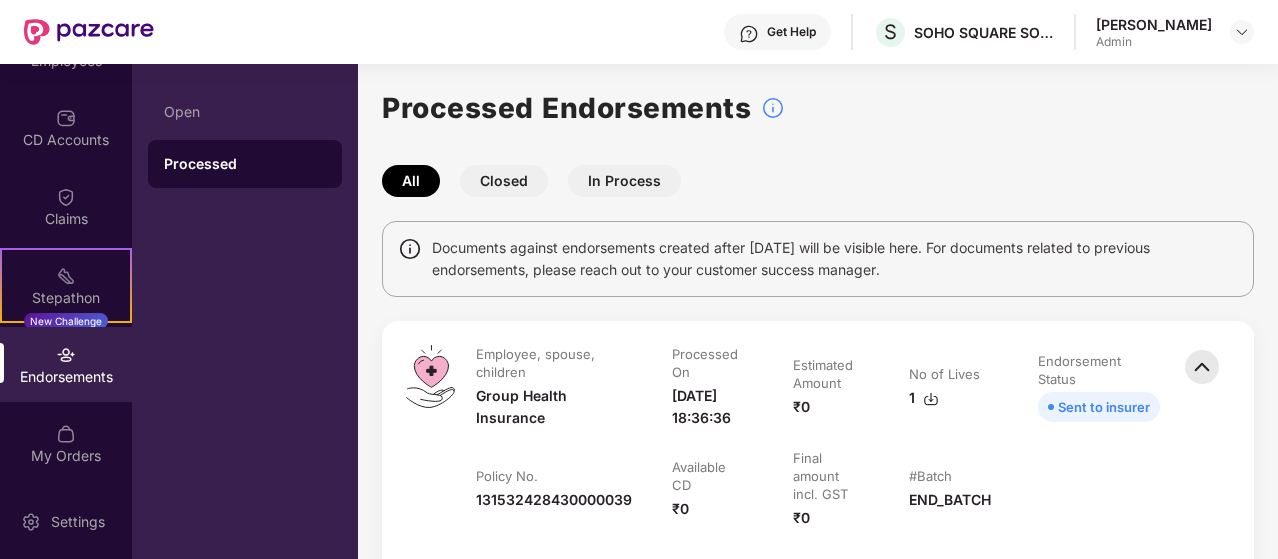 scroll, scrollTop: 0, scrollLeft: 0, axis: both 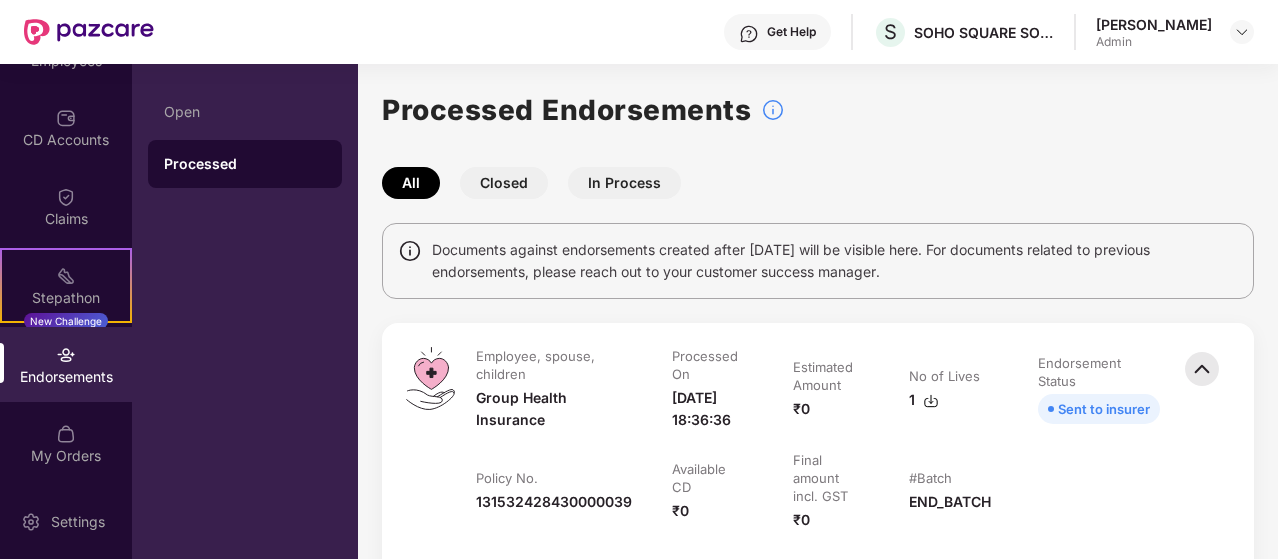 click on "Closed" at bounding box center [504, 183] 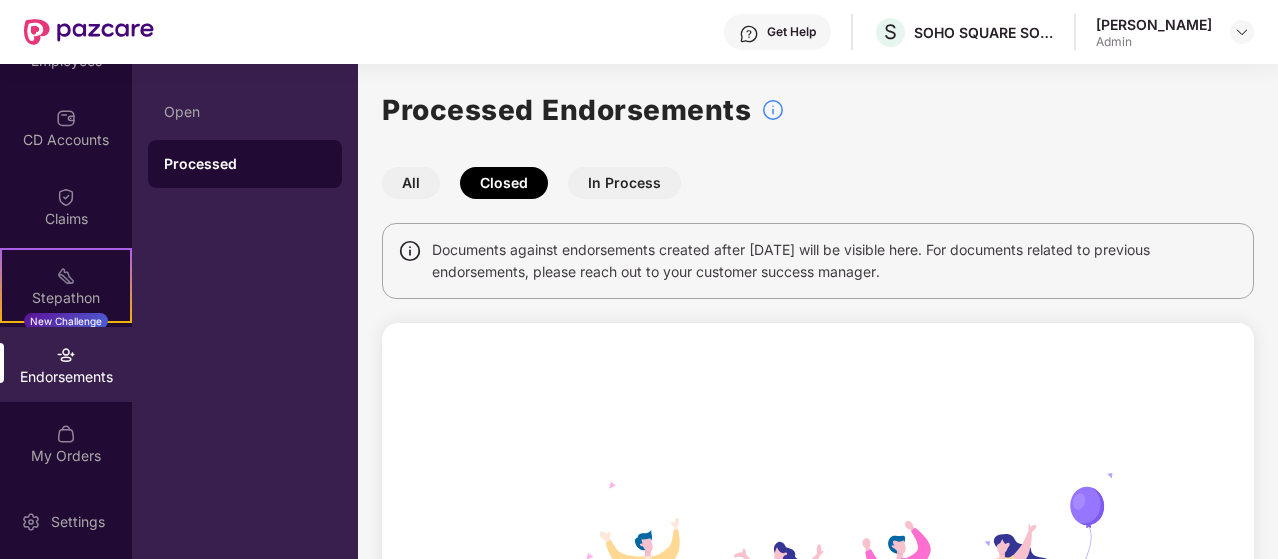 click on "In Process" at bounding box center [624, 183] 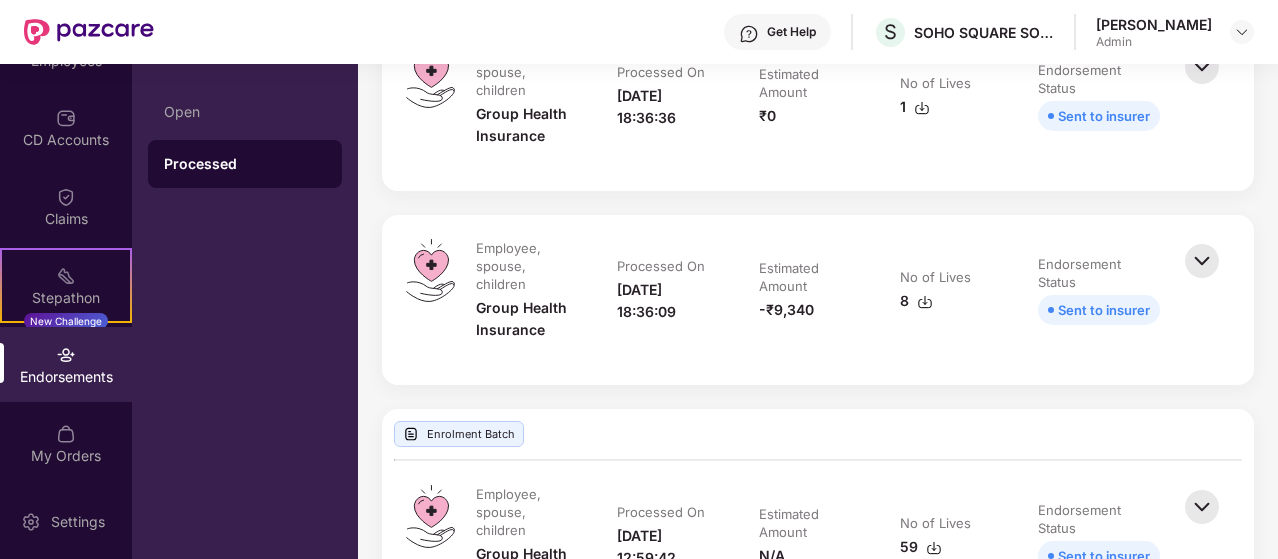 scroll, scrollTop: 396, scrollLeft: 0, axis: vertical 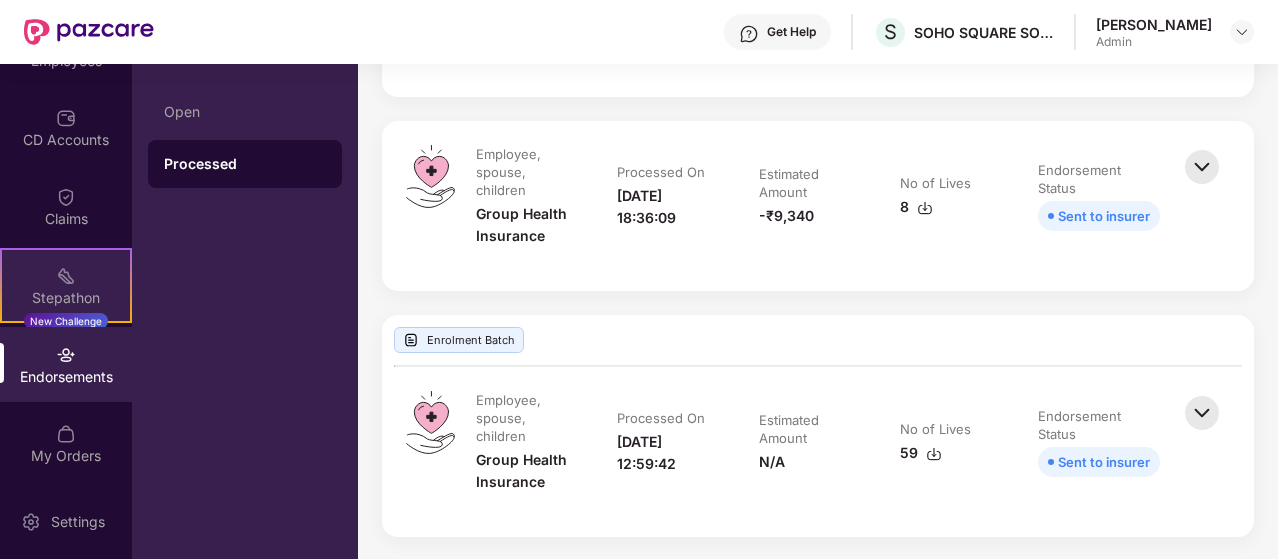 click on "Stepathon" at bounding box center (66, 298) 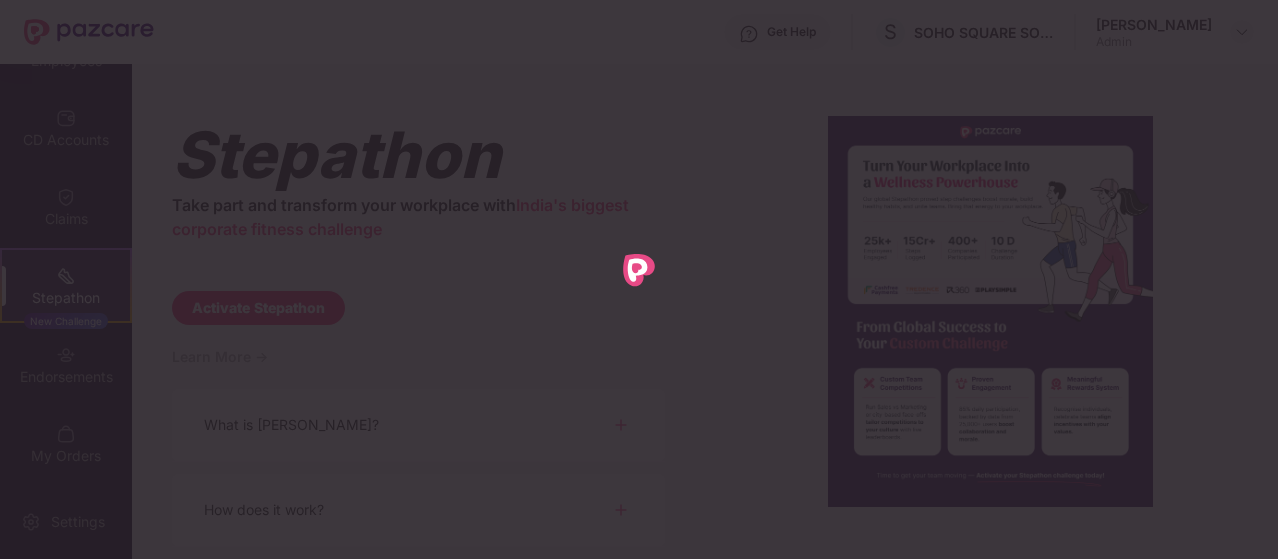 scroll, scrollTop: 0, scrollLeft: 0, axis: both 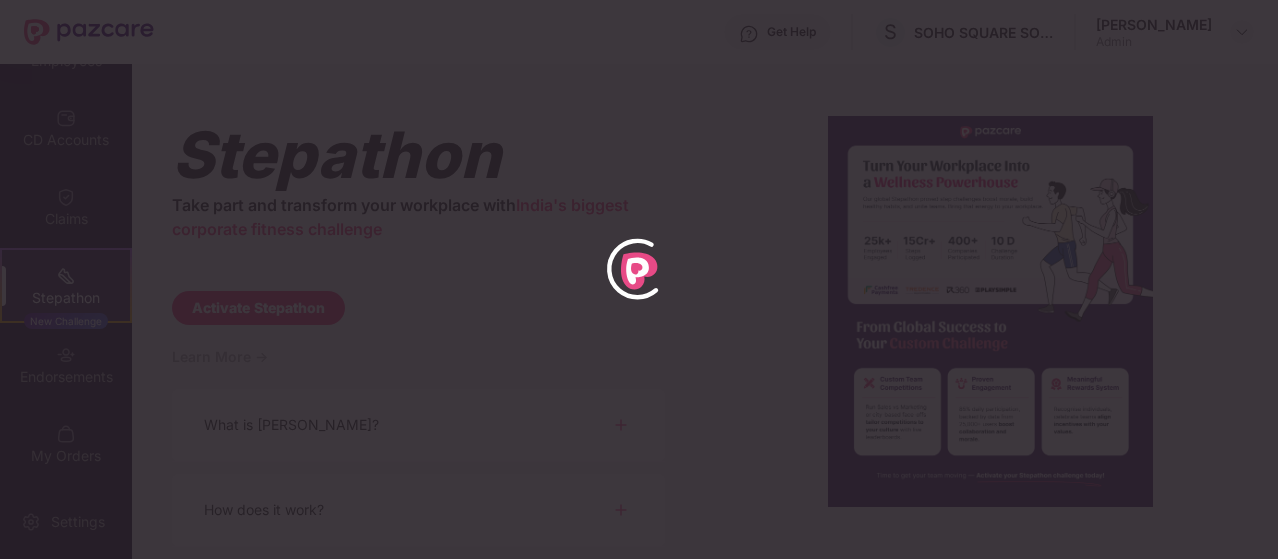 click at bounding box center [639, 279] 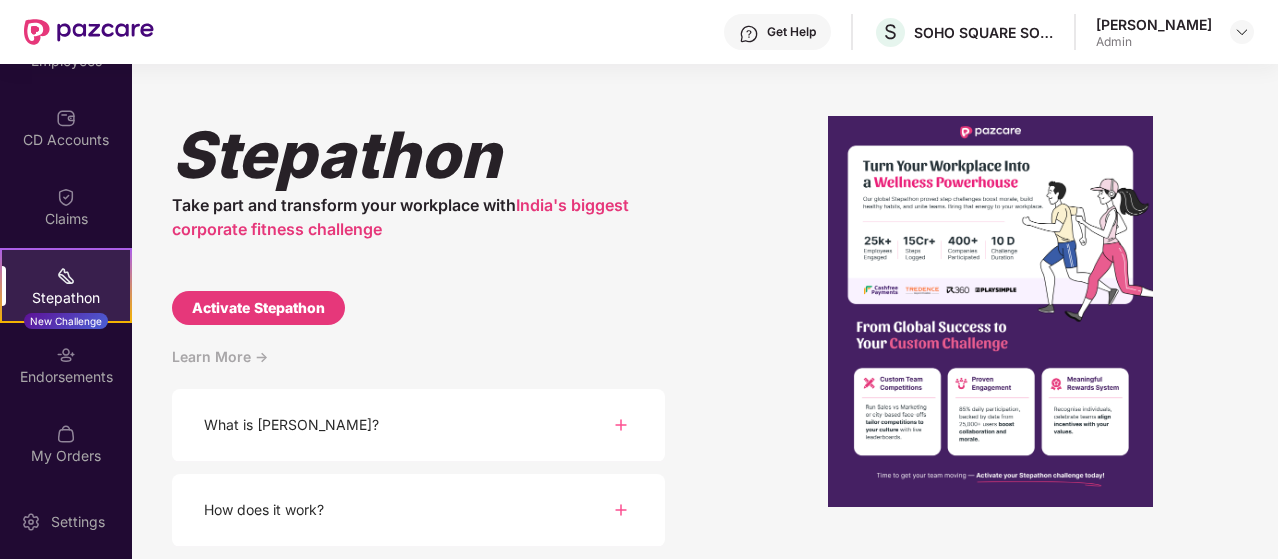 click on "Claims" at bounding box center (66, 219) 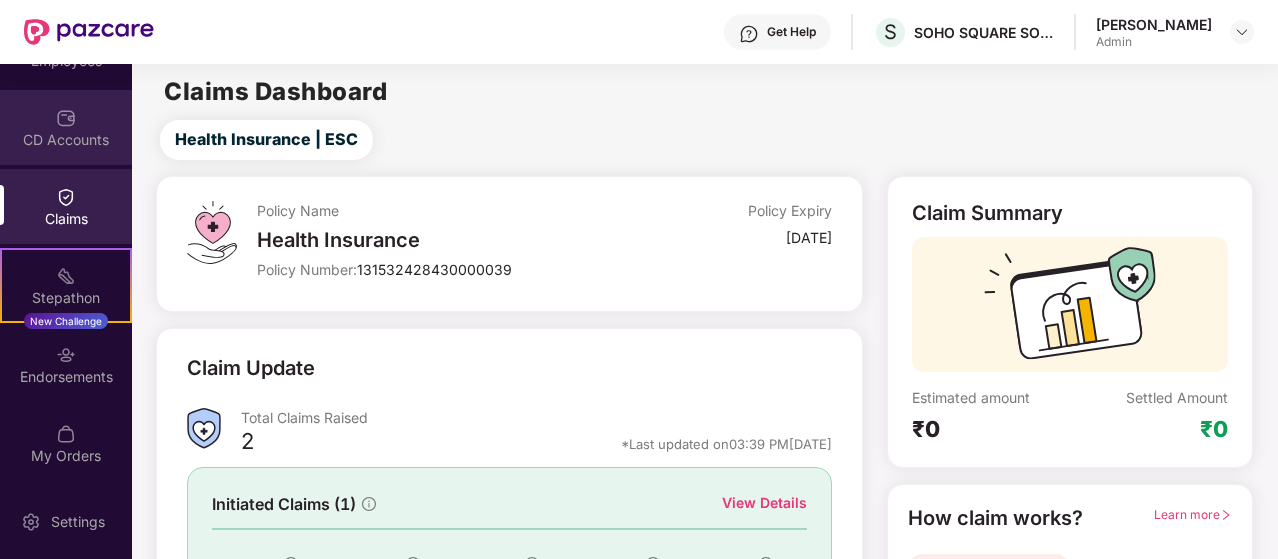 click on "CD Accounts" at bounding box center [66, 140] 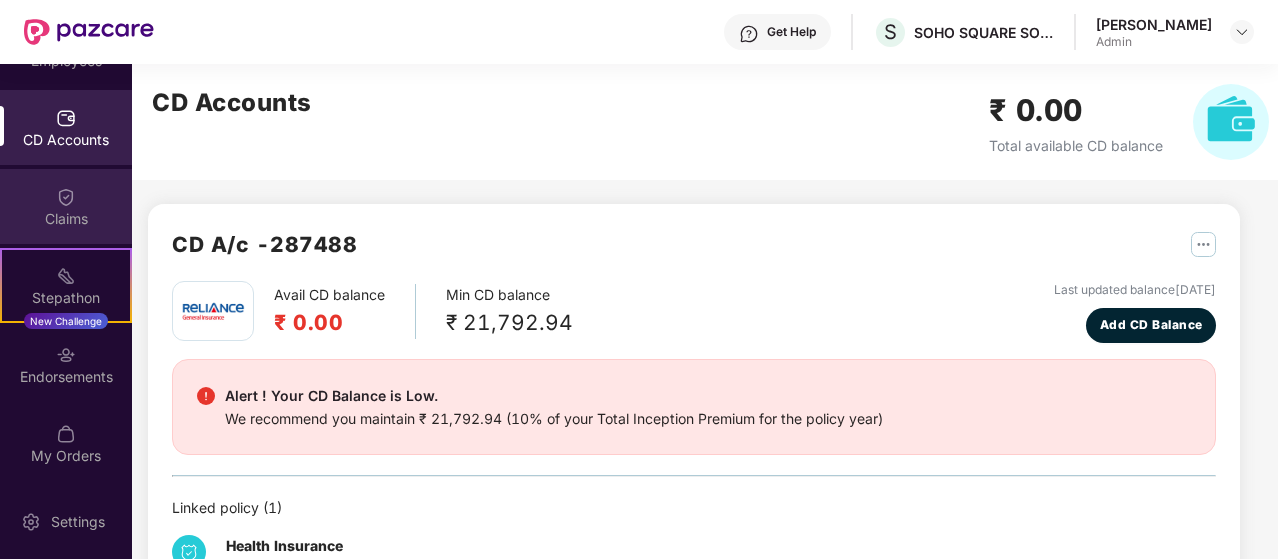 click on "Claims" at bounding box center [66, 206] 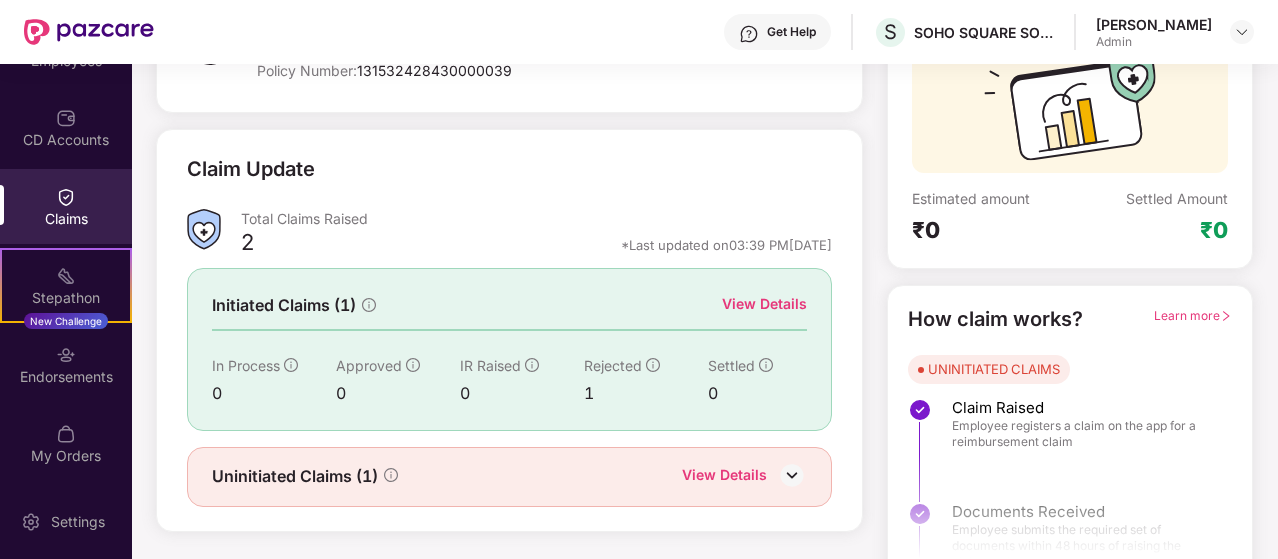 scroll, scrollTop: 222, scrollLeft: 0, axis: vertical 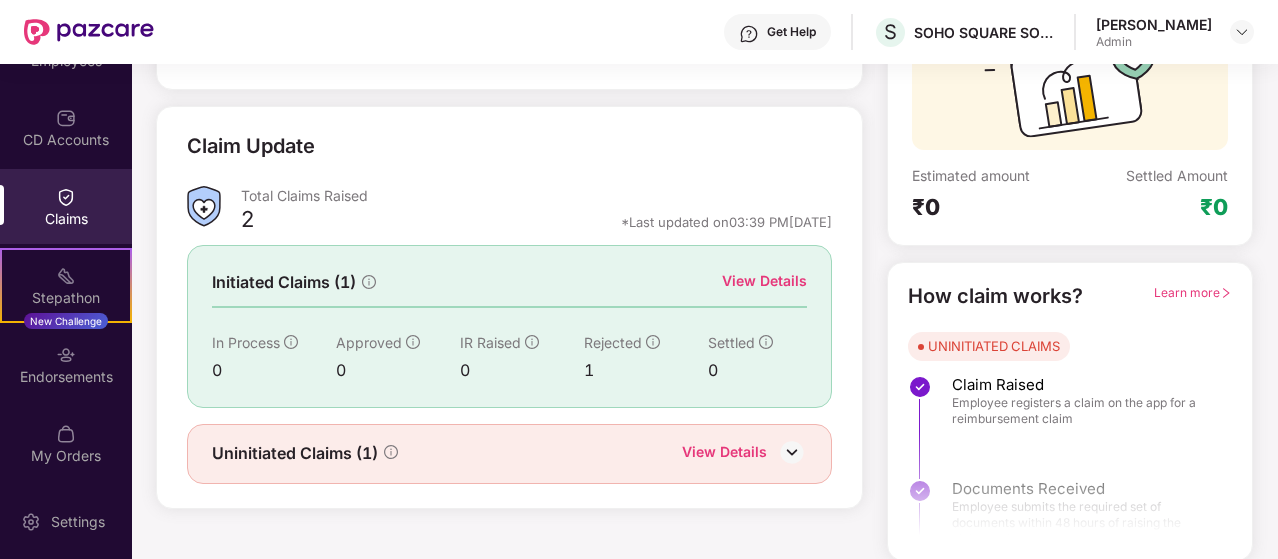 click at bounding box center (792, 452) 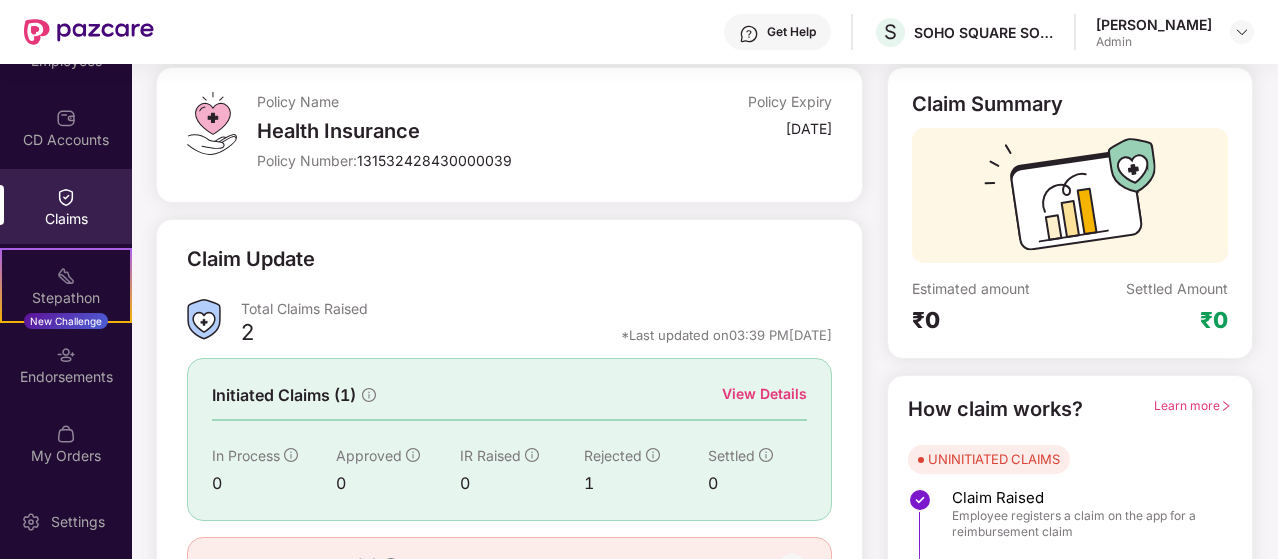 scroll, scrollTop: 64, scrollLeft: 0, axis: vertical 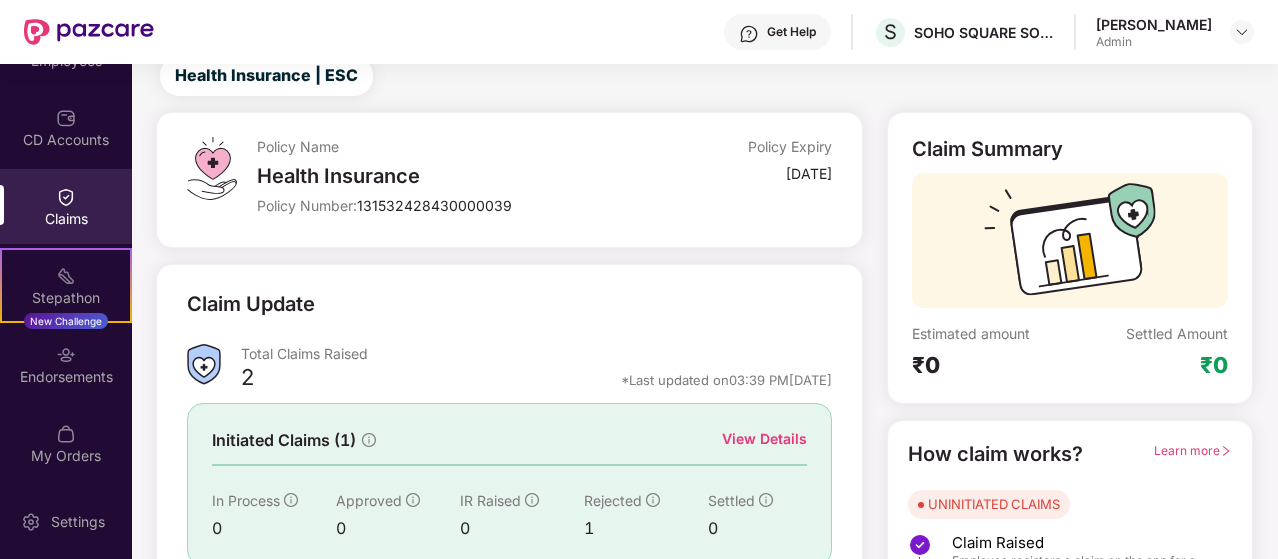 click on "View Details" at bounding box center [764, 439] 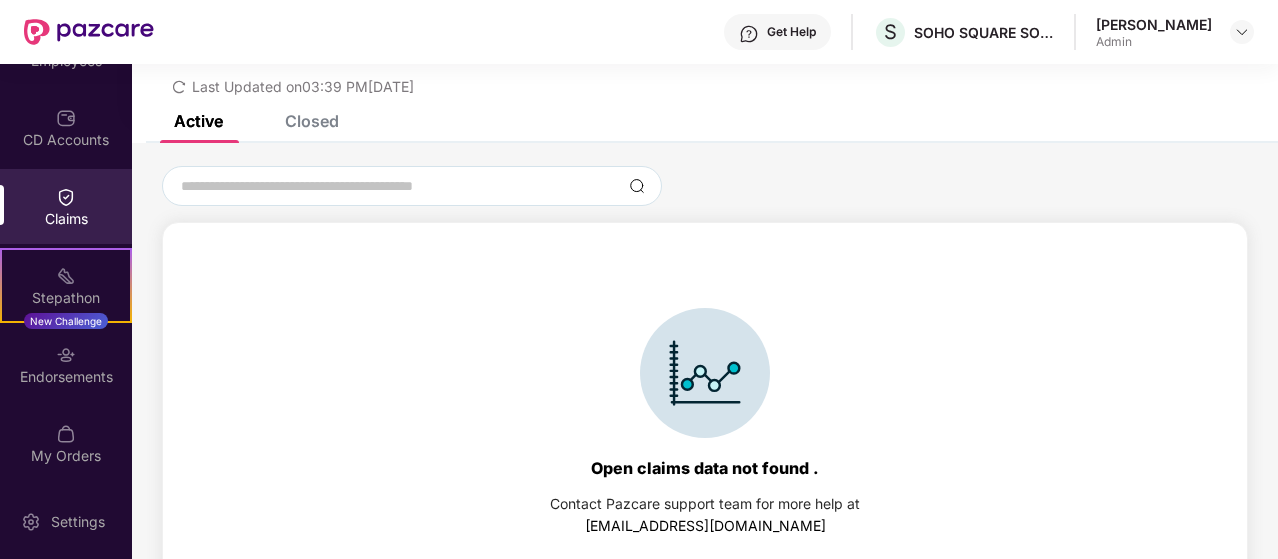 scroll, scrollTop: 86, scrollLeft: 0, axis: vertical 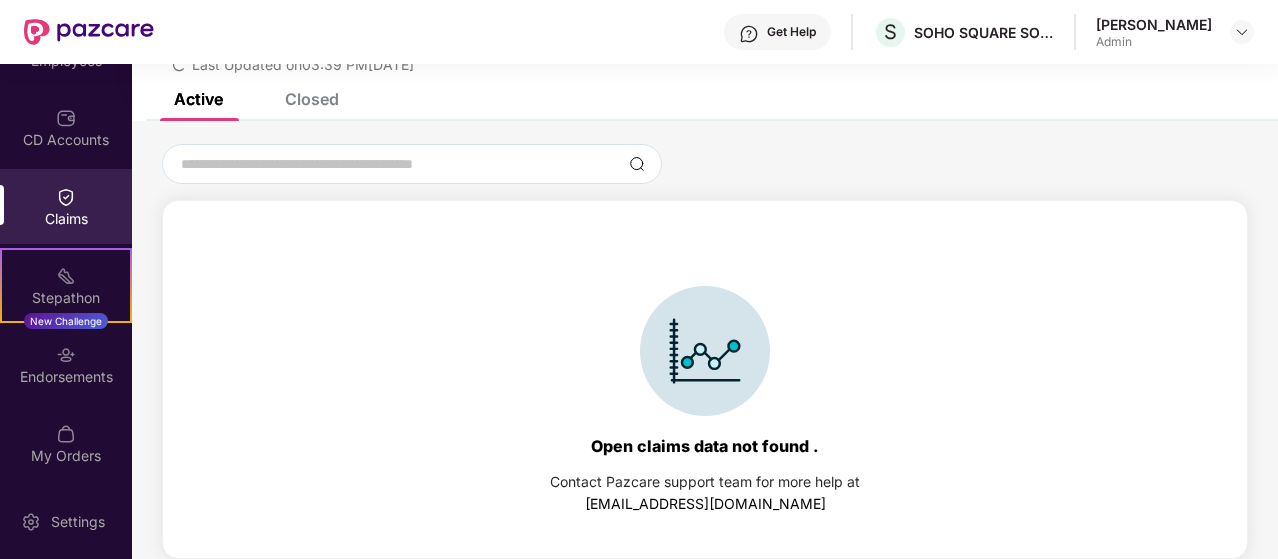 click at bounding box center (66, 197) 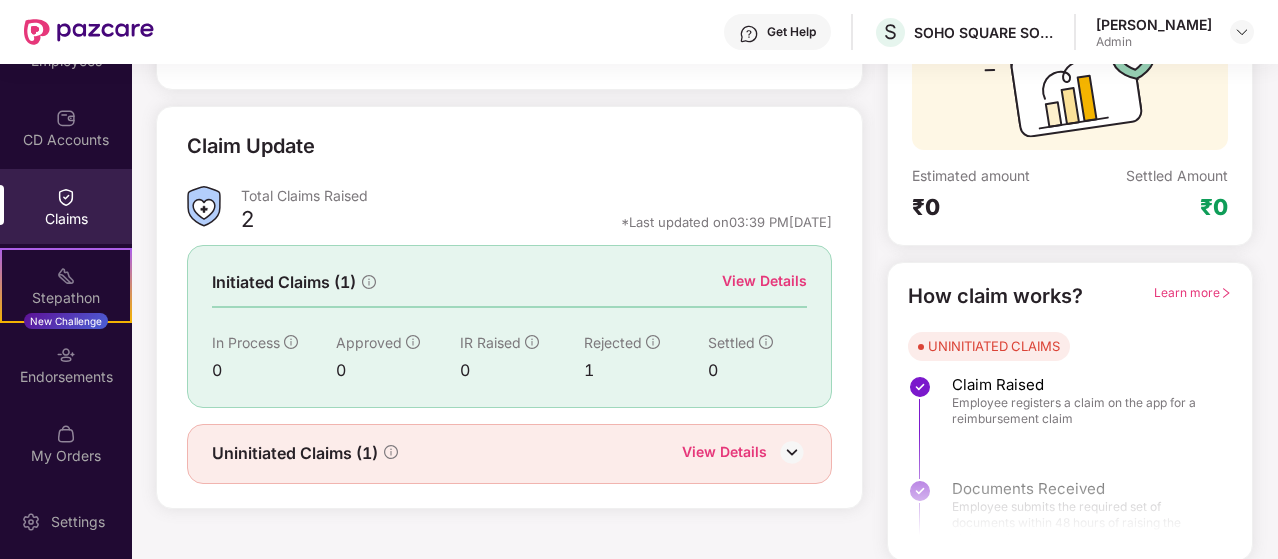 scroll, scrollTop: 222, scrollLeft: 0, axis: vertical 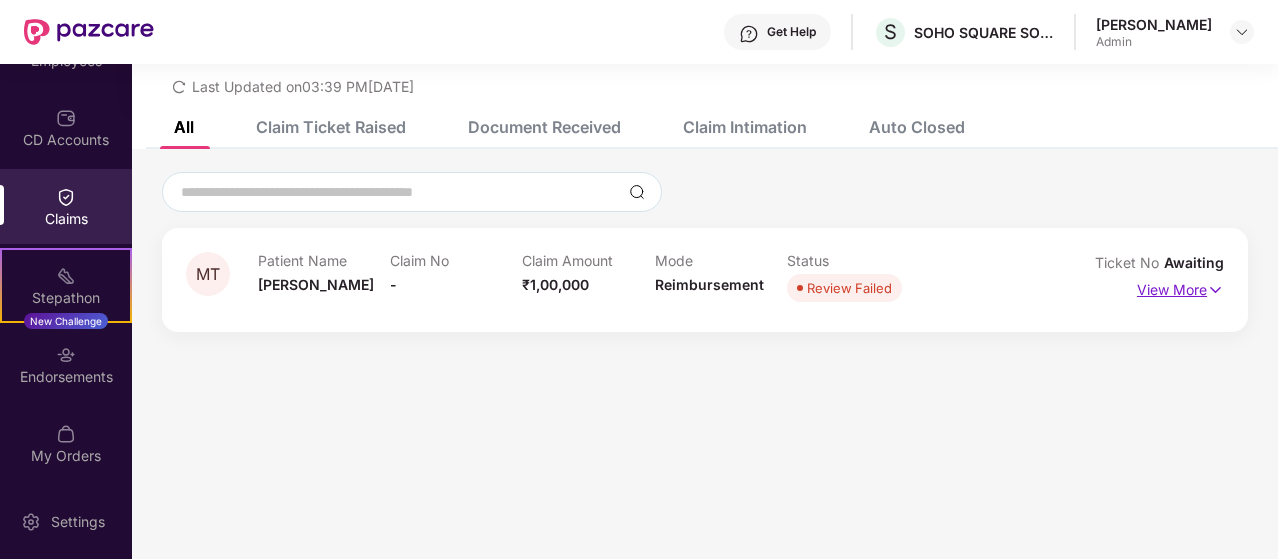 click on "View More" at bounding box center [1180, 287] 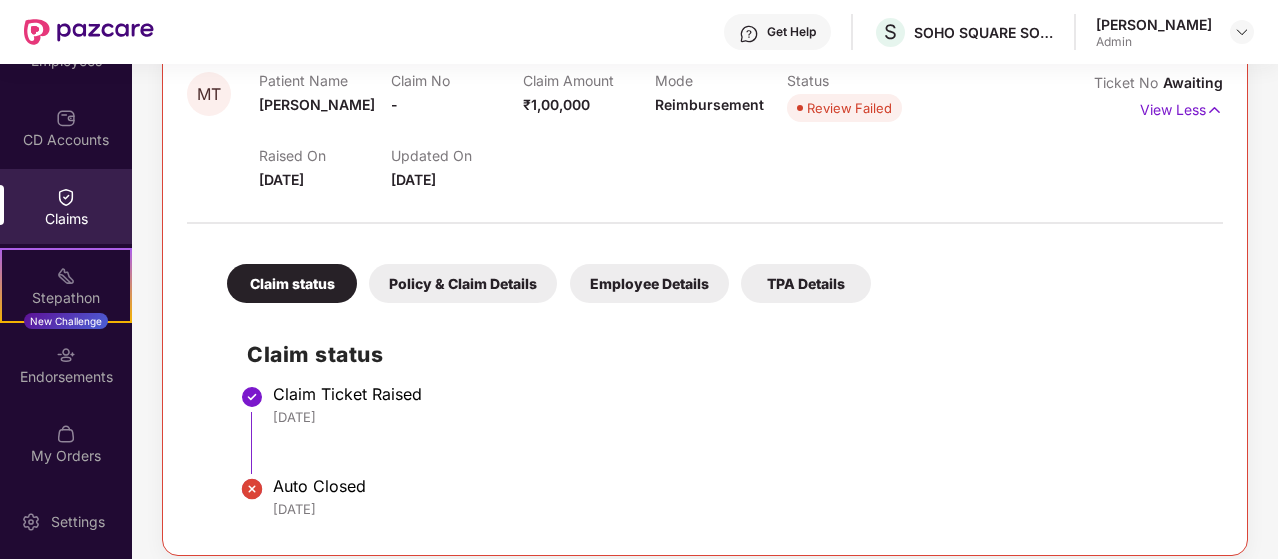 scroll, scrollTop: 260, scrollLeft: 0, axis: vertical 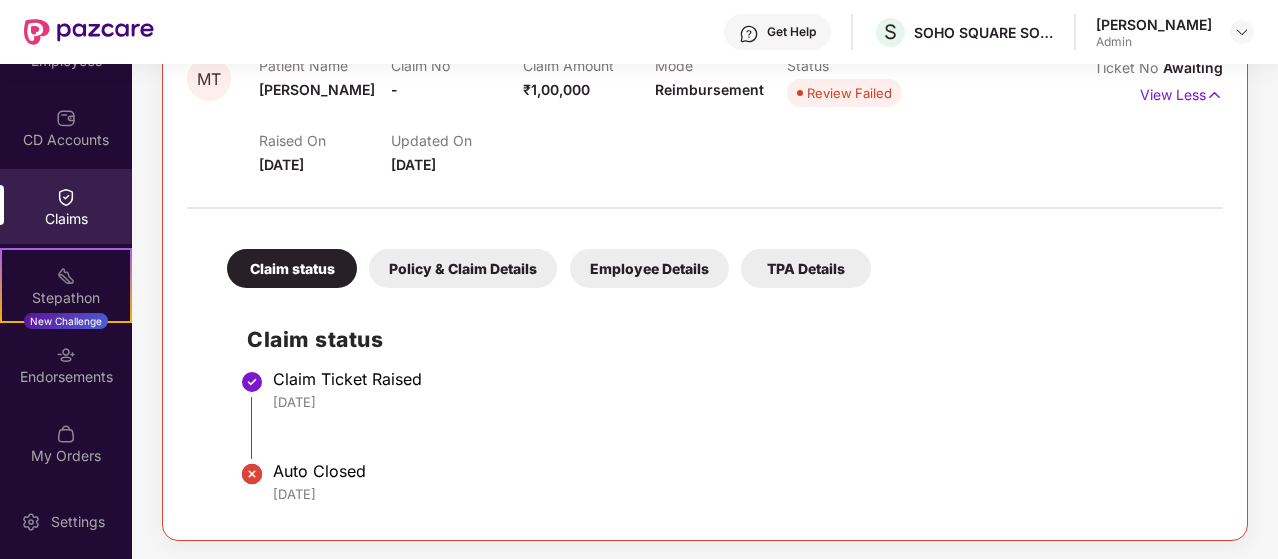 click on "Policy & Claim Details" at bounding box center (463, 268) 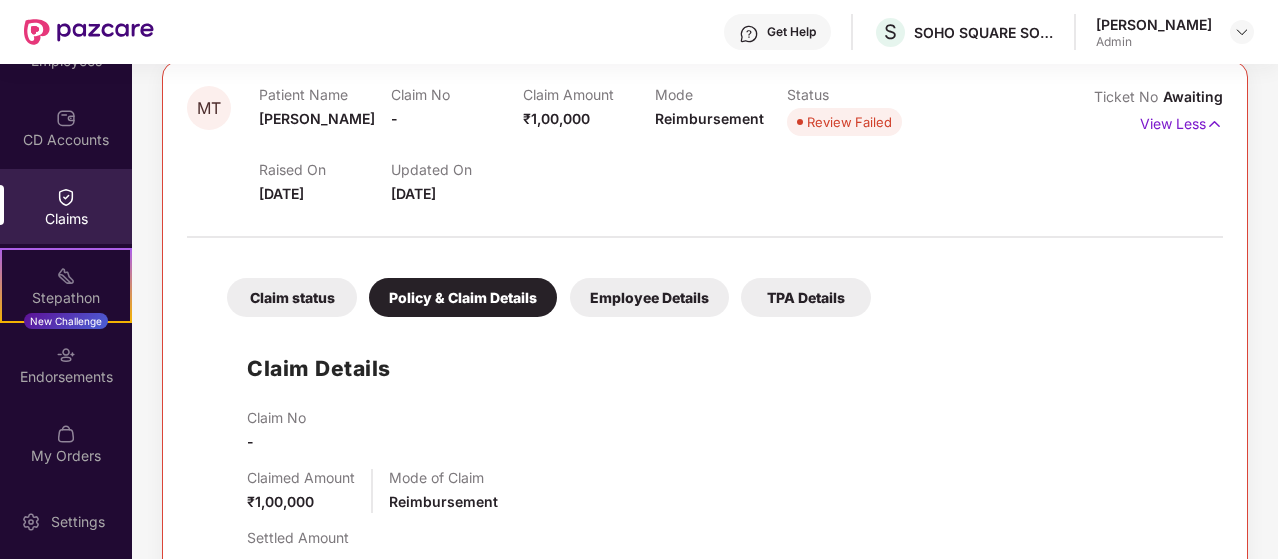 scroll, scrollTop: 228, scrollLeft: 0, axis: vertical 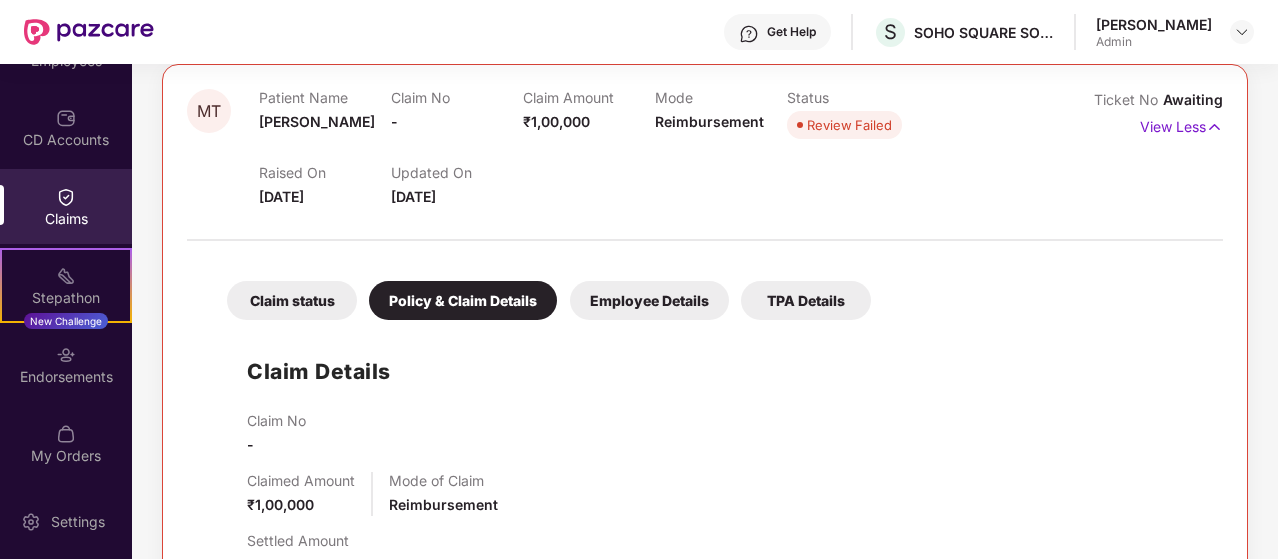 click on "Employee Details" at bounding box center (649, 300) 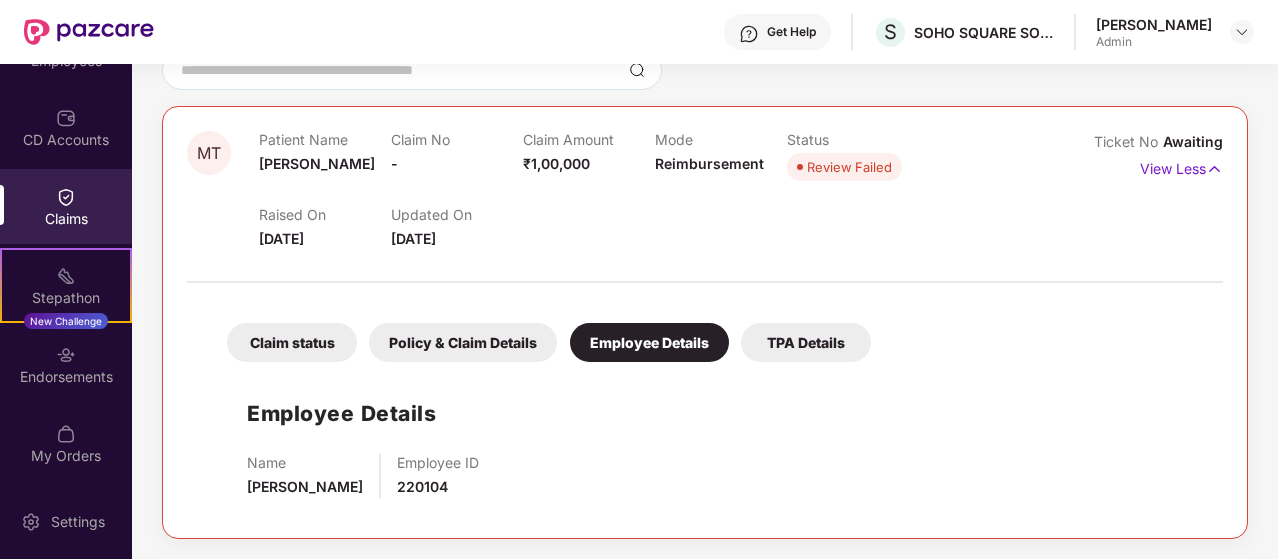 scroll, scrollTop: 184, scrollLeft: 0, axis: vertical 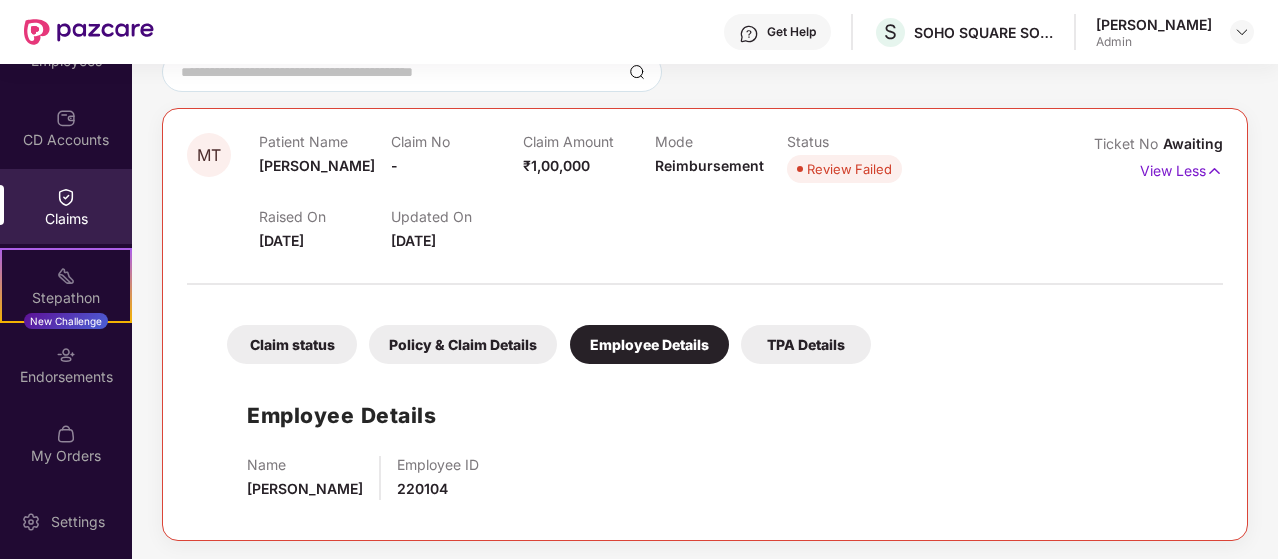 click on "TPA Details" at bounding box center (806, 344) 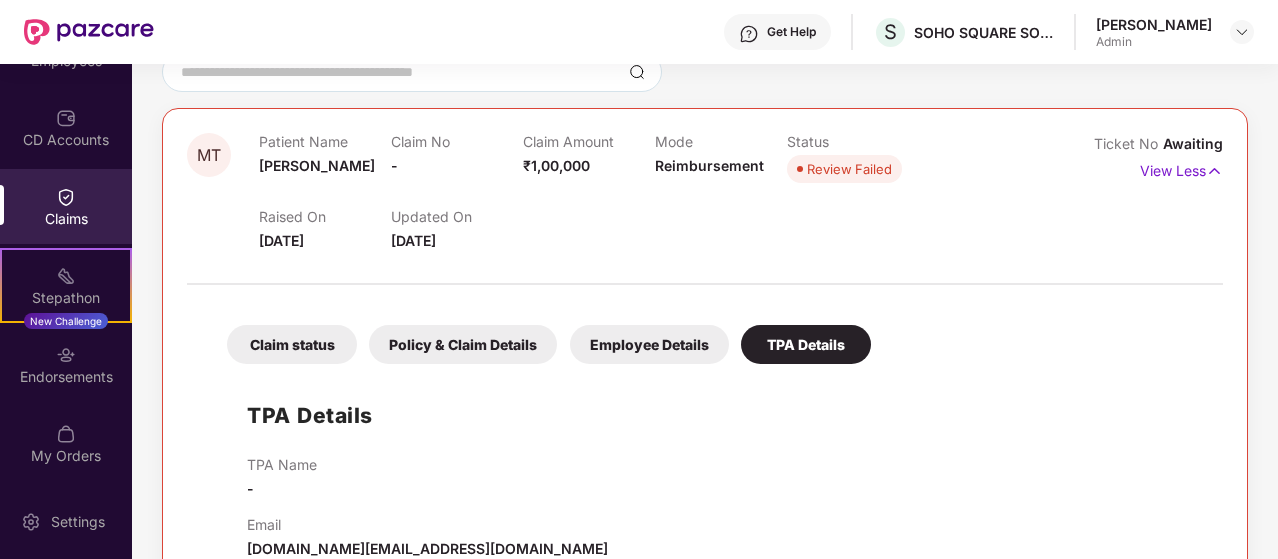 scroll, scrollTop: 228, scrollLeft: 0, axis: vertical 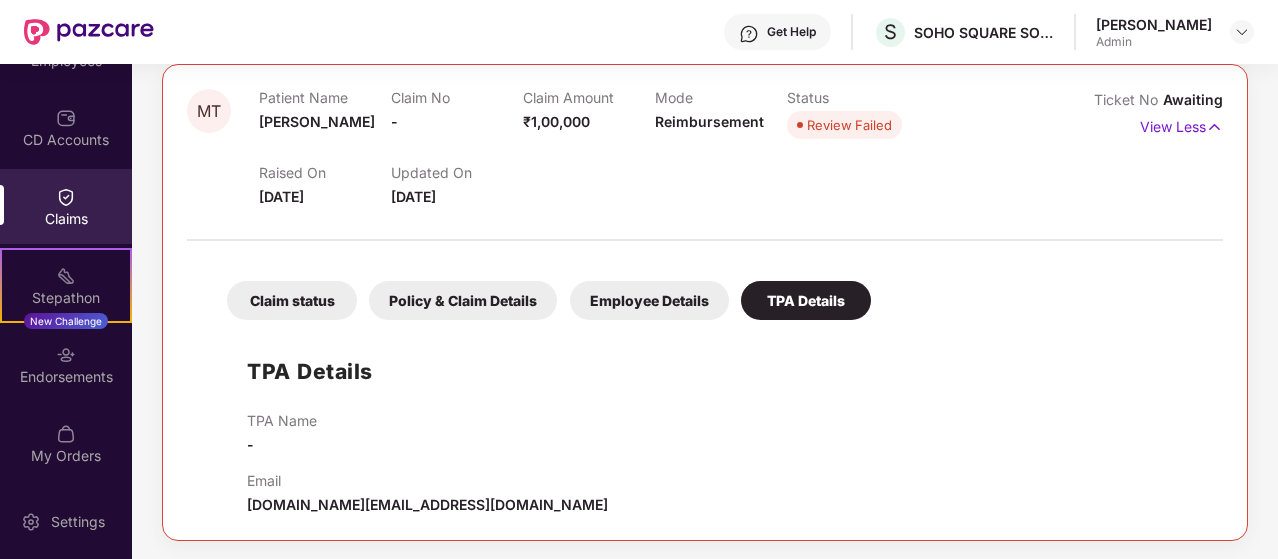 click on "Claim status" at bounding box center [292, 300] 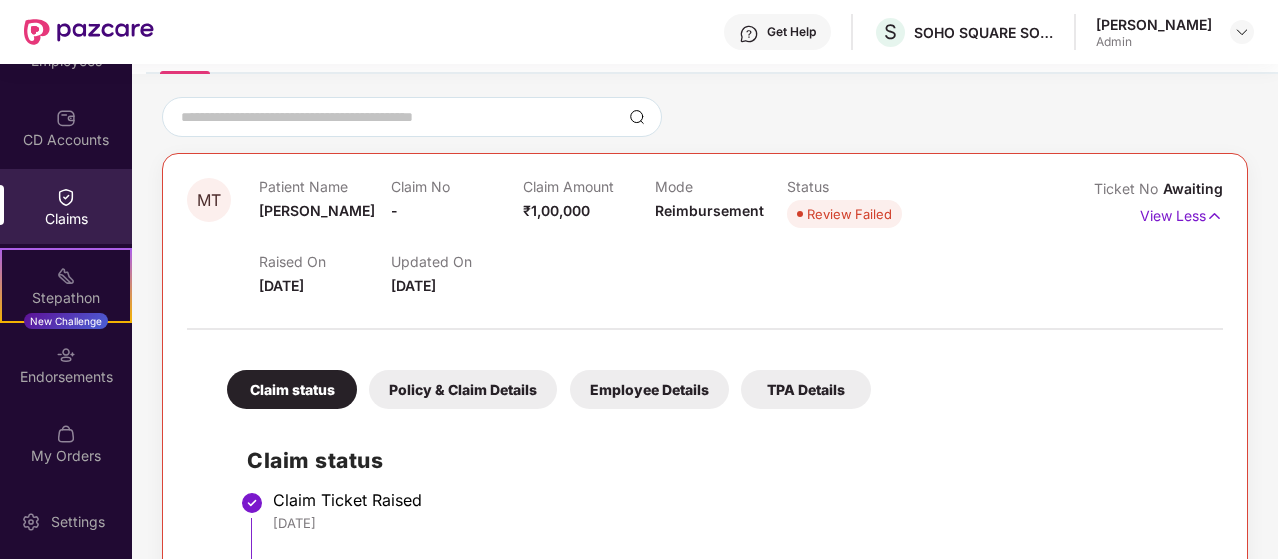 scroll, scrollTop: 122, scrollLeft: 0, axis: vertical 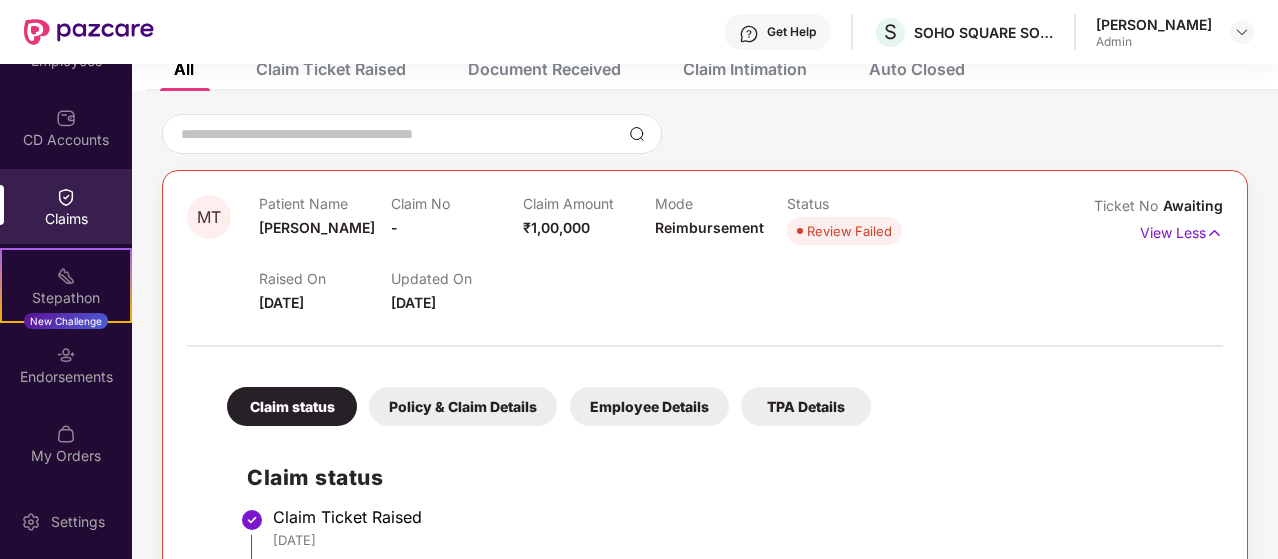 click on "Policy & Claim Details" at bounding box center (463, 406) 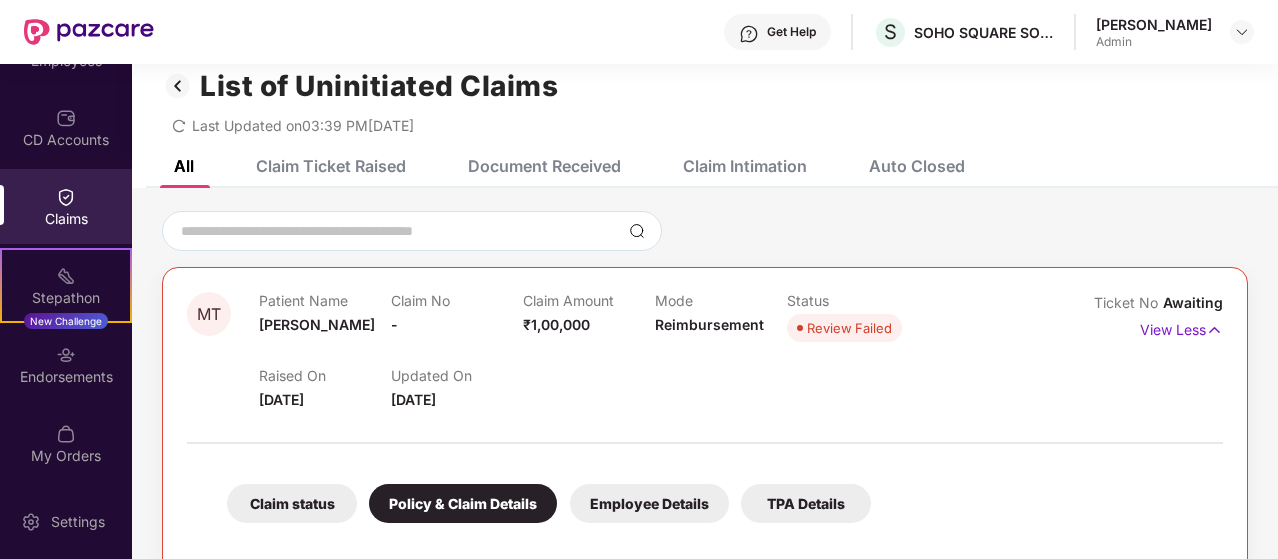 scroll, scrollTop: 0, scrollLeft: 0, axis: both 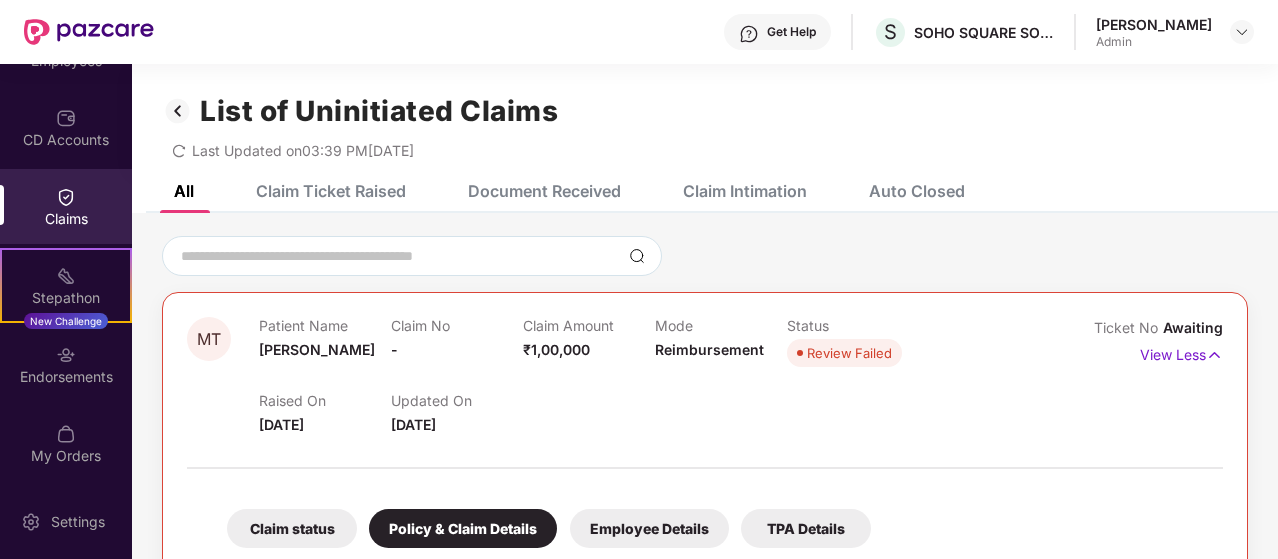 click on "Claims" at bounding box center (66, 219) 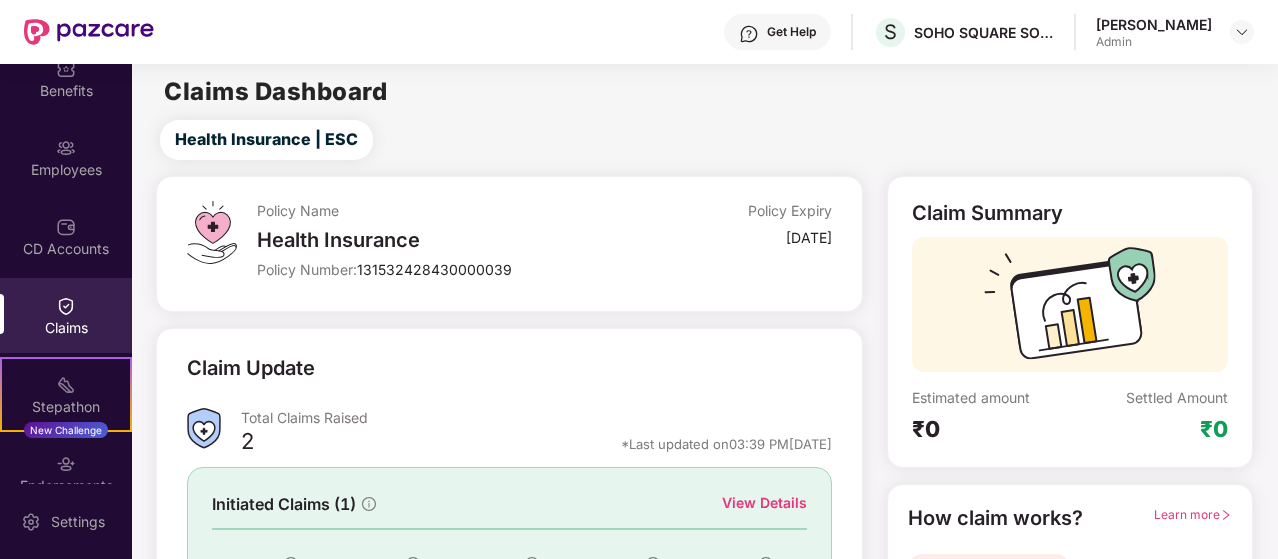 scroll, scrollTop: 0, scrollLeft: 0, axis: both 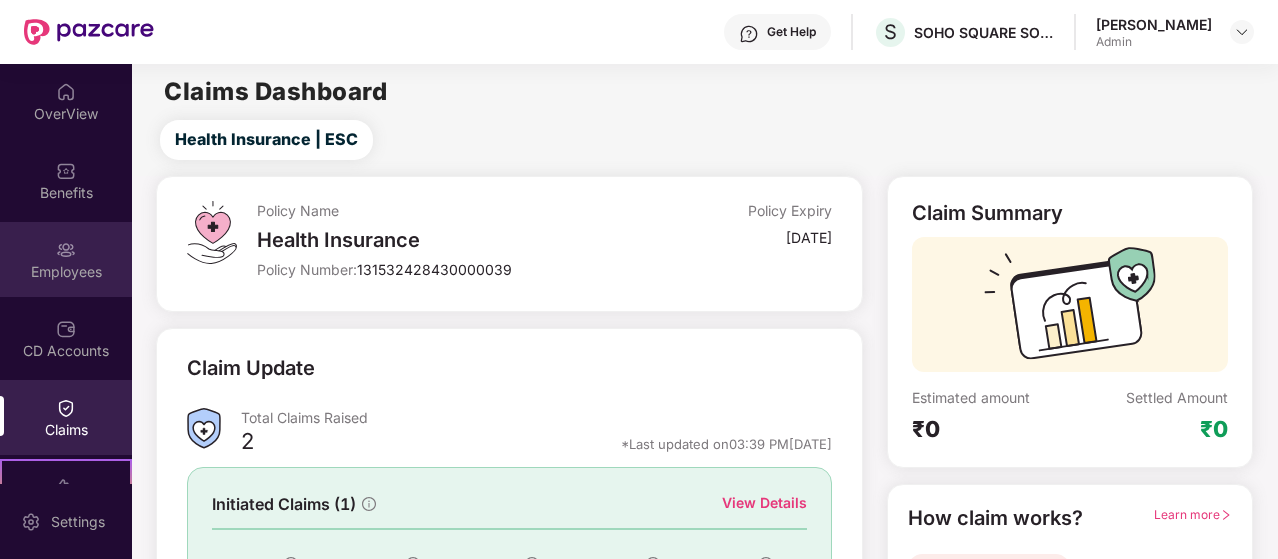 click on "Employees" at bounding box center [66, 259] 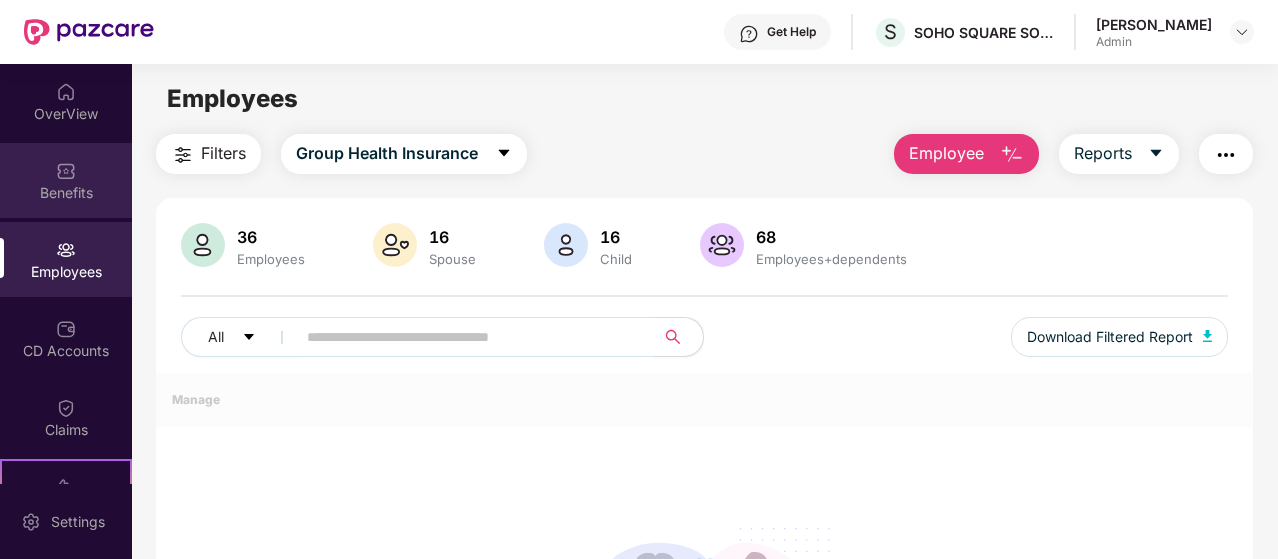 click on "Benefits" at bounding box center (66, 193) 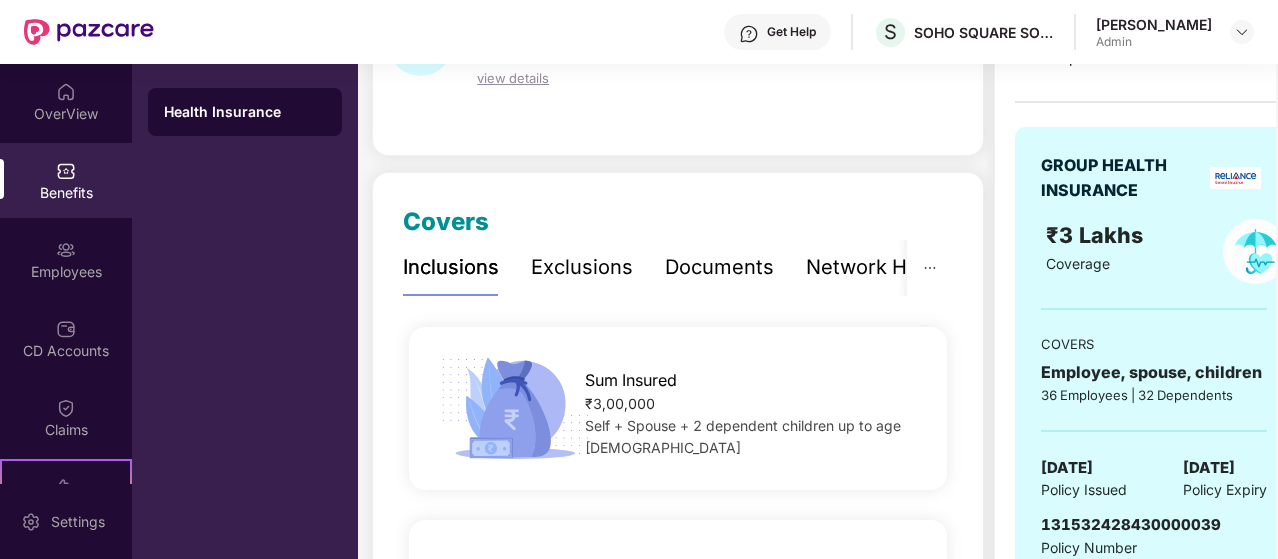 scroll, scrollTop: 155, scrollLeft: 0, axis: vertical 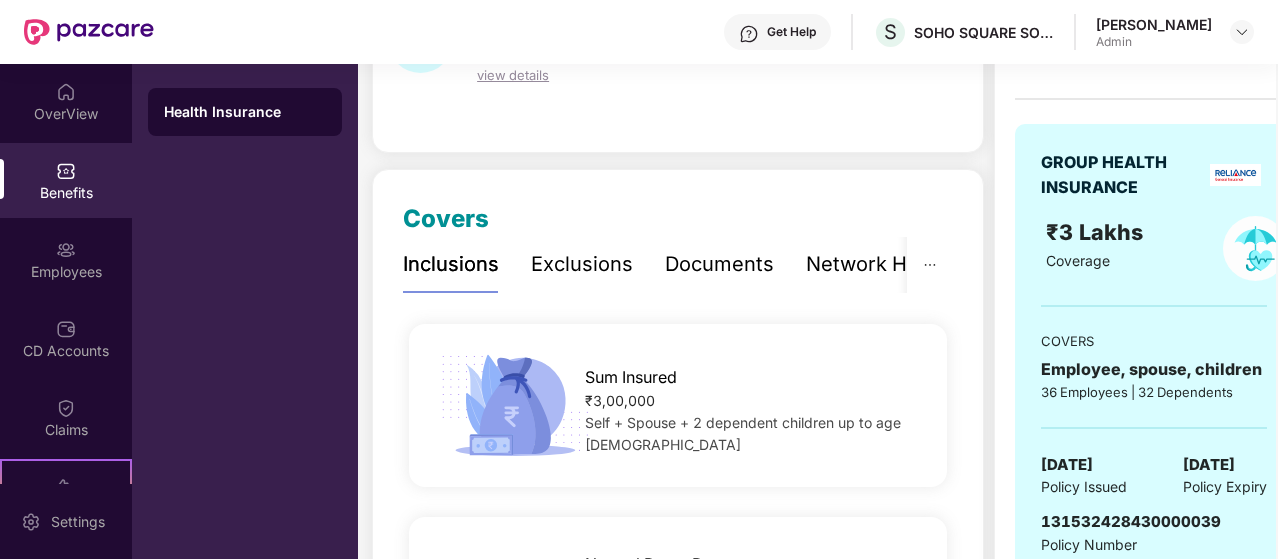 click on "Exclusions" at bounding box center (582, 264) 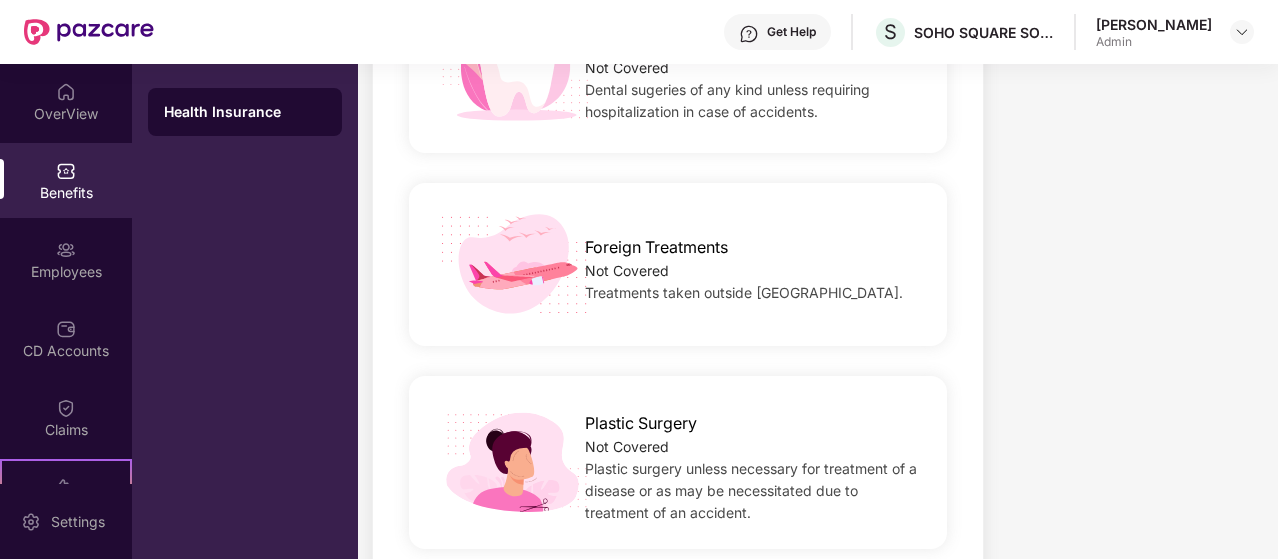 scroll, scrollTop: 0, scrollLeft: 0, axis: both 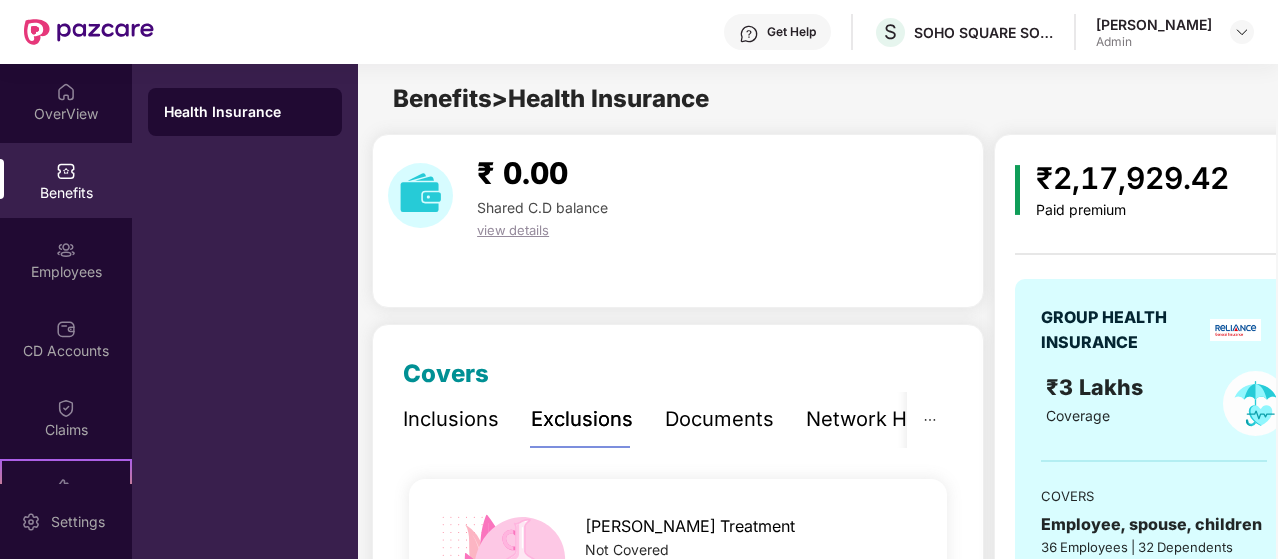 click on "Documents" at bounding box center (719, 419) 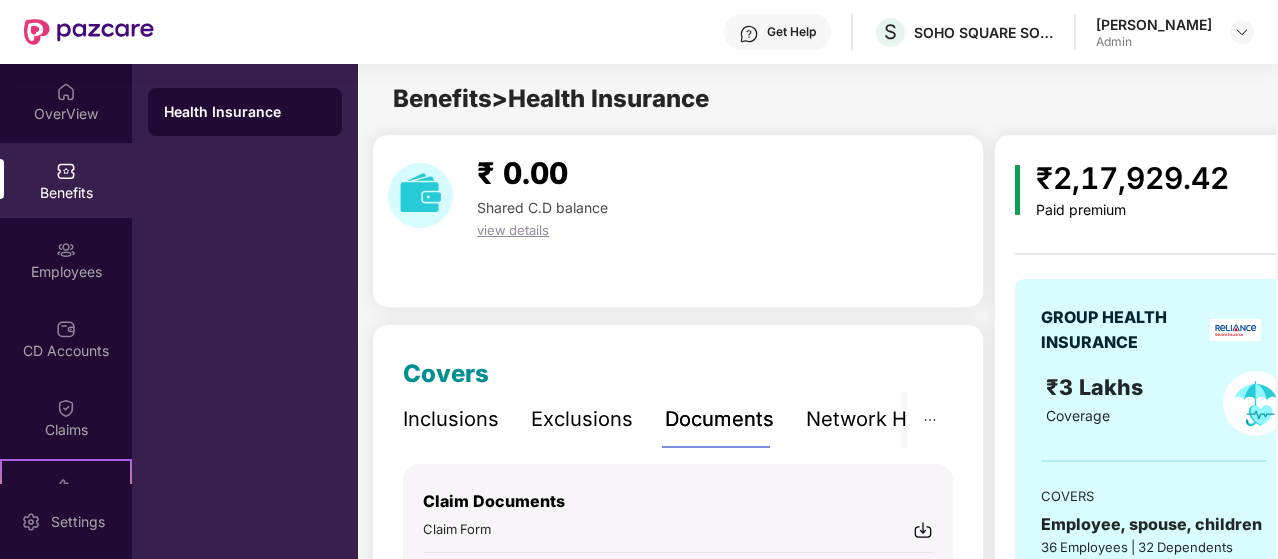click on "Inclusions" at bounding box center (451, 419) 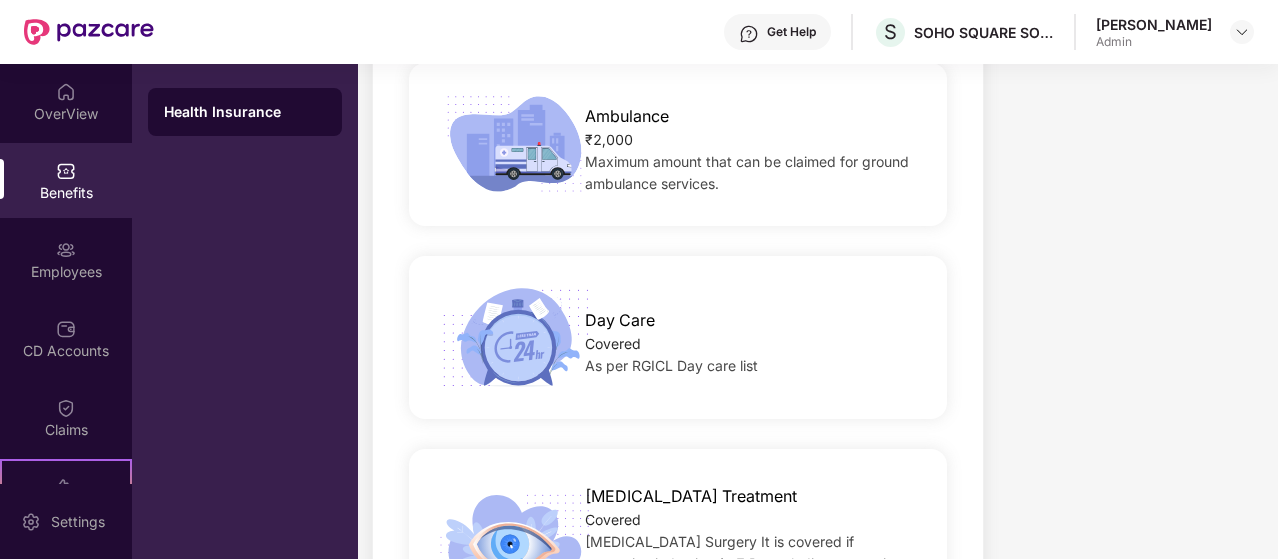 scroll, scrollTop: 1878, scrollLeft: 0, axis: vertical 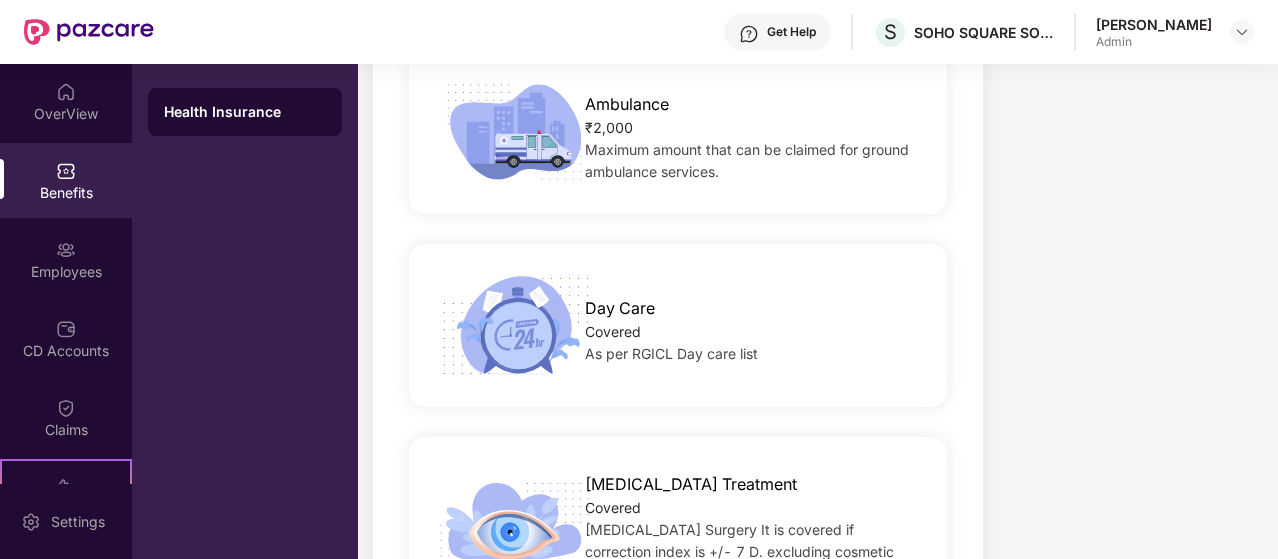 click on "Covered" at bounding box center (753, 332) 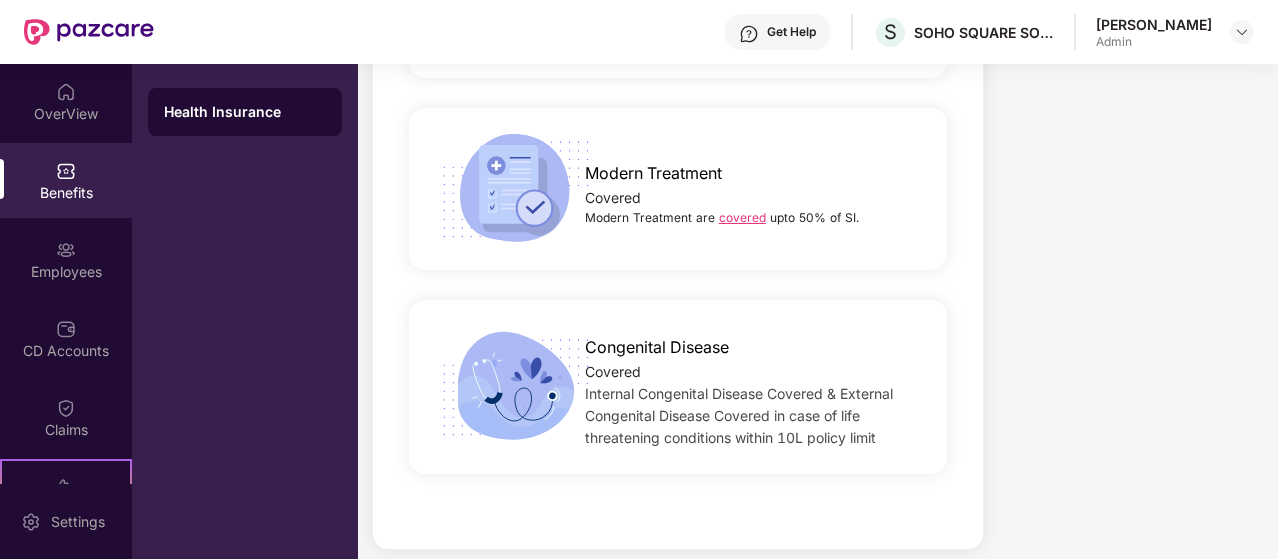 scroll, scrollTop: 2614, scrollLeft: 0, axis: vertical 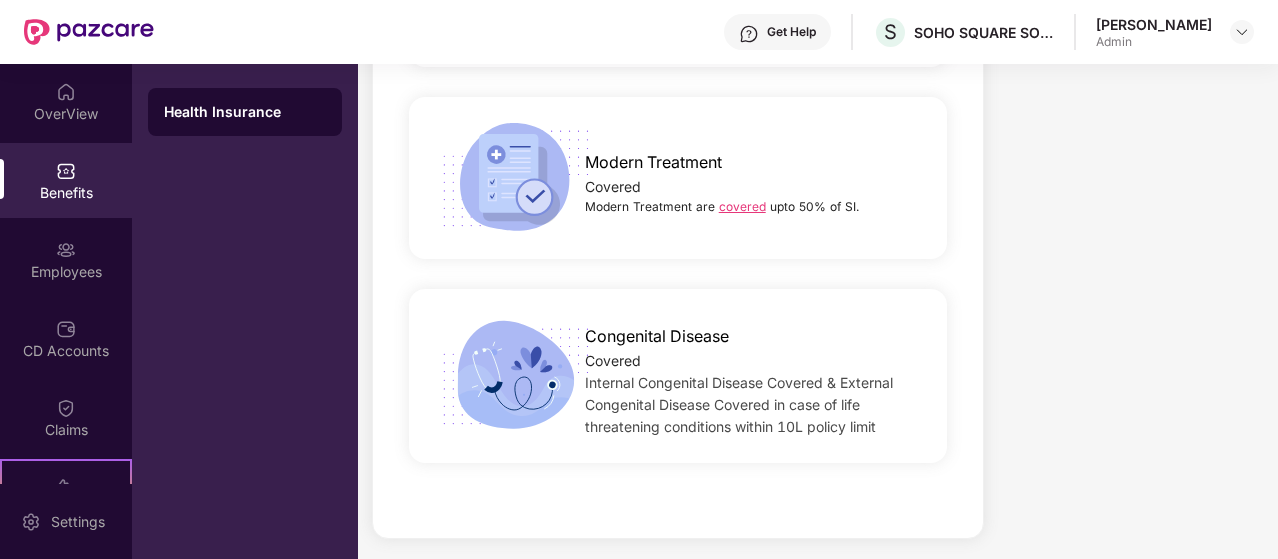 click on "covered" at bounding box center [742, 206] 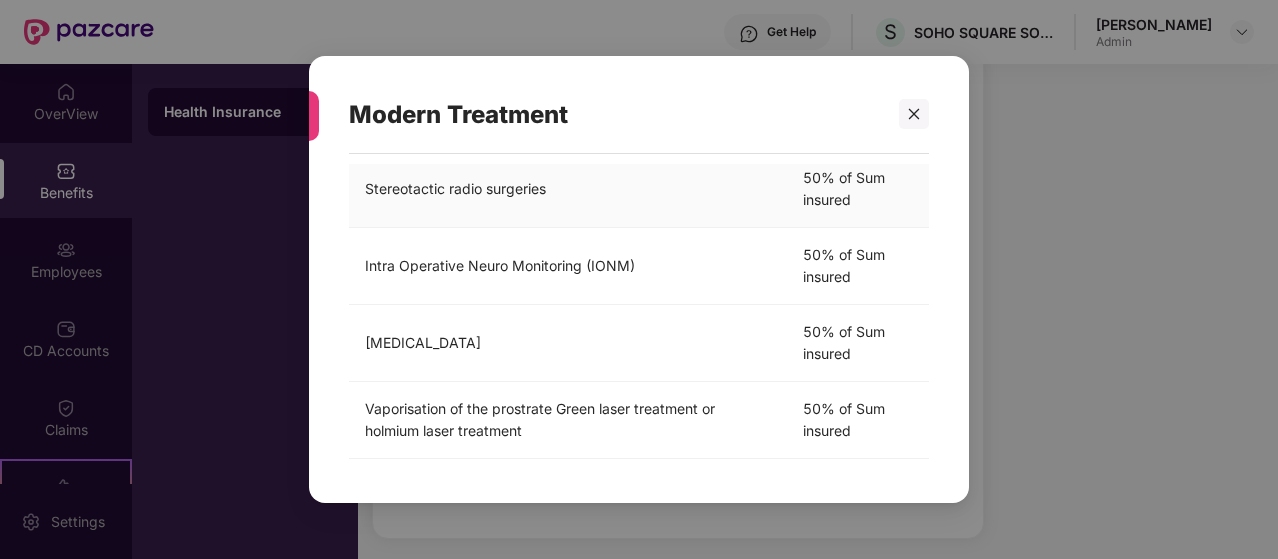 scroll, scrollTop: 732, scrollLeft: 0, axis: vertical 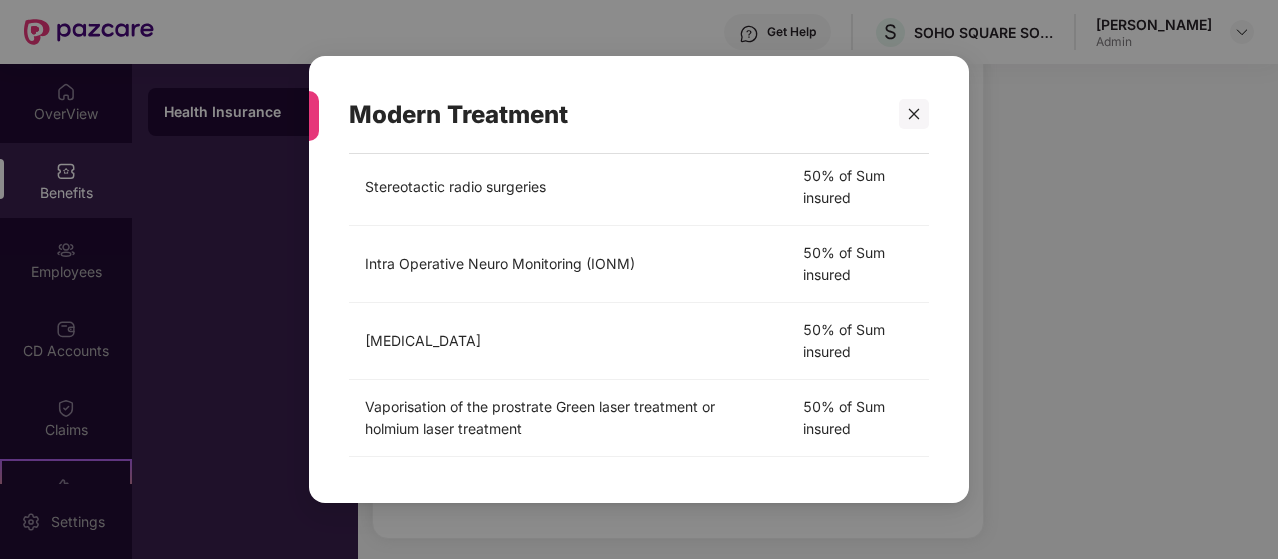 click on "Modern Treatment  Modern Treatment are covered upto 50% of SI. Treatment Cover [MEDICAL_DATA] and HIFU 50% of Sum insured [MEDICAL_DATA] 50% of Sum insured [MEDICAL_DATA] 50% of Sum insured Oral Chemotherapy  50% of Sum insured [MEDICAL_DATA]- [MEDICAL_DATA] to be given as injection 50% of Sum insured Intravitreal injections (Except [MEDICAL_DATA]) 50% of Sum insured [MEDICAL_DATA] 50% of Sum insured Bronchical Thermoplasty 50% of Sum insured Stereotactic radio surgeries 50% of Sum insured Intra Operative Neuro Monitoring (IONM) 50% of Sum insured [MEDICAL_DATA]  50% of Sum insured Vaporisation of the prostrate Green laser treatment or holmium laser treatment 50% of Sum insured" at bounding box center [639, 279] 